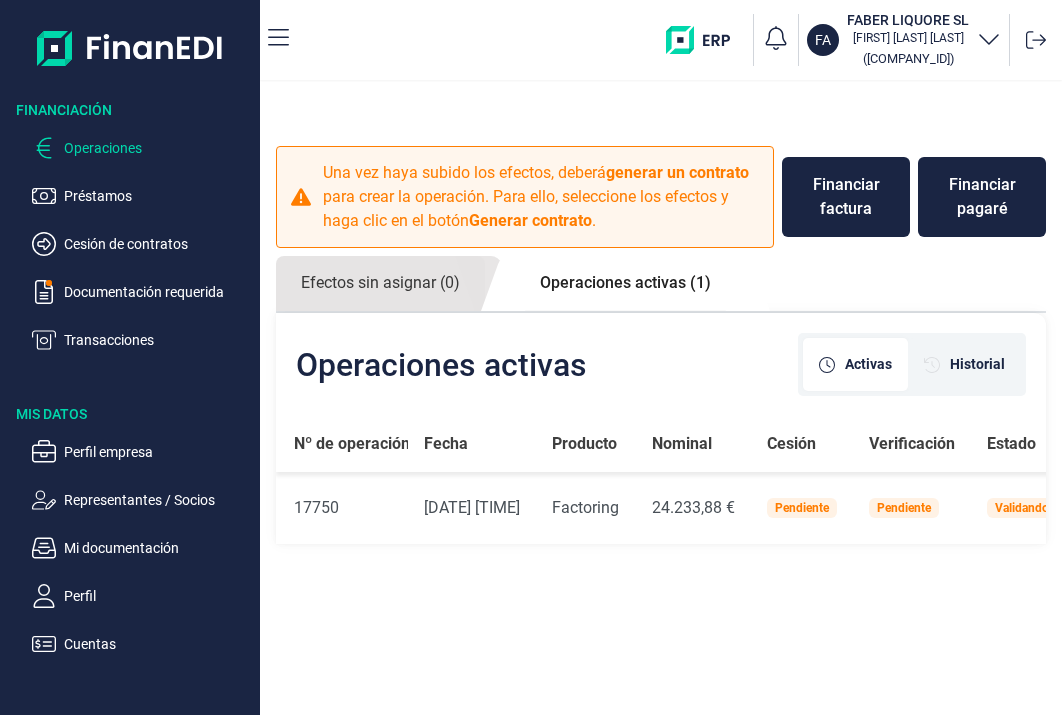scroll, scrollTop: 0, scrollLeft: 0, axis: both 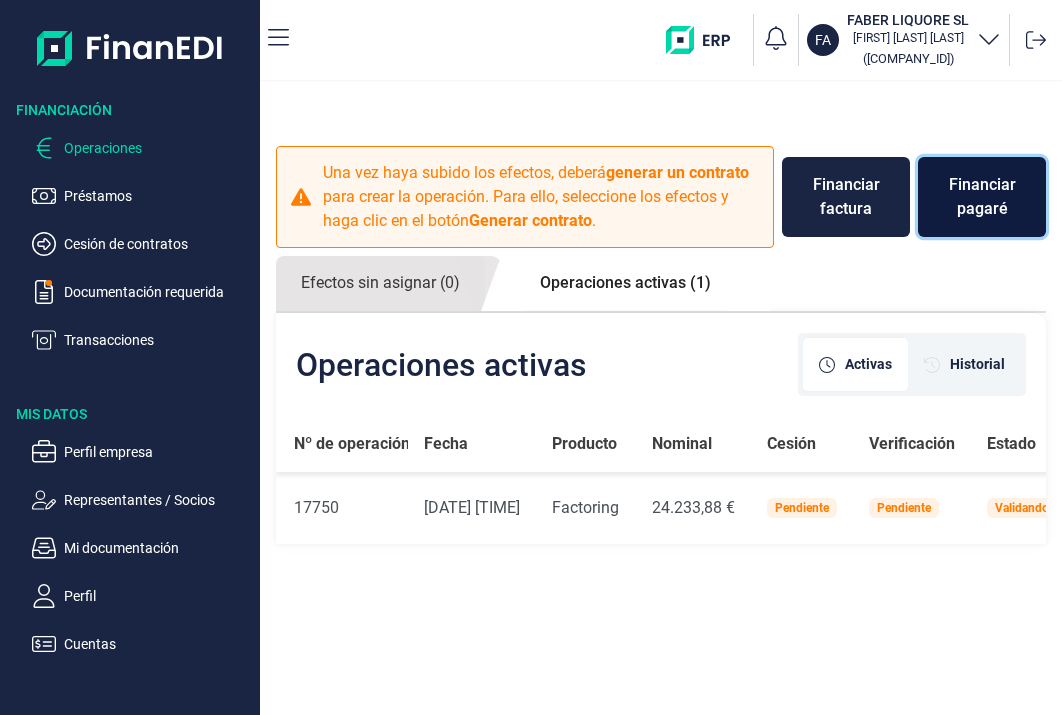 click on "Financiar pagaré" at bounding box center (982, 197) 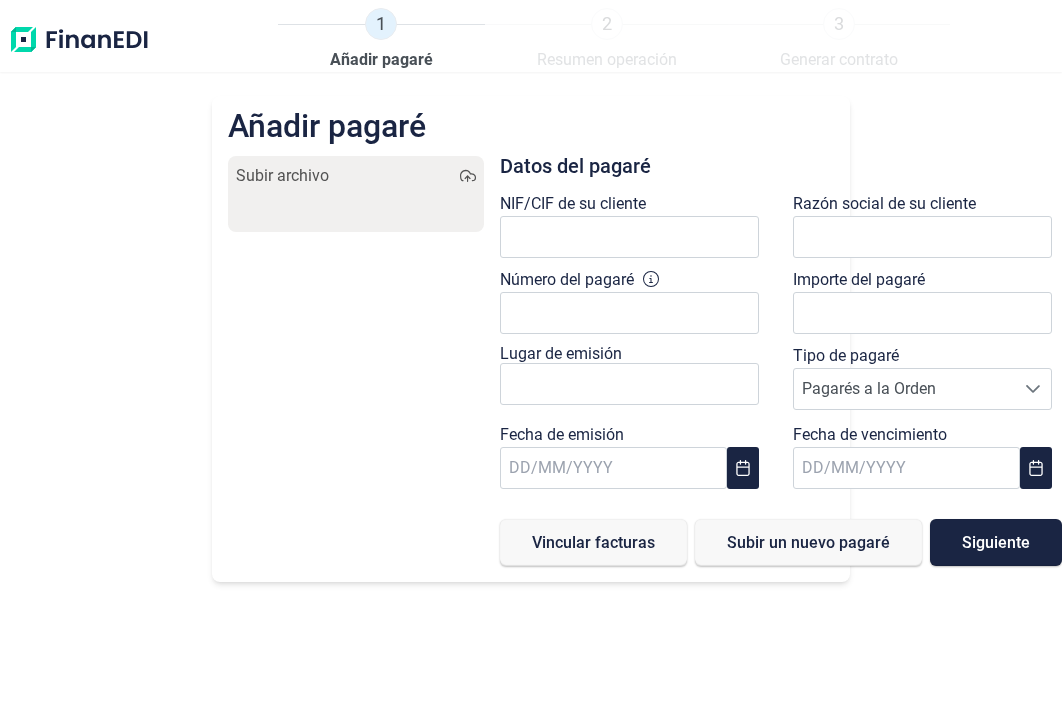 type on "0,00 €" 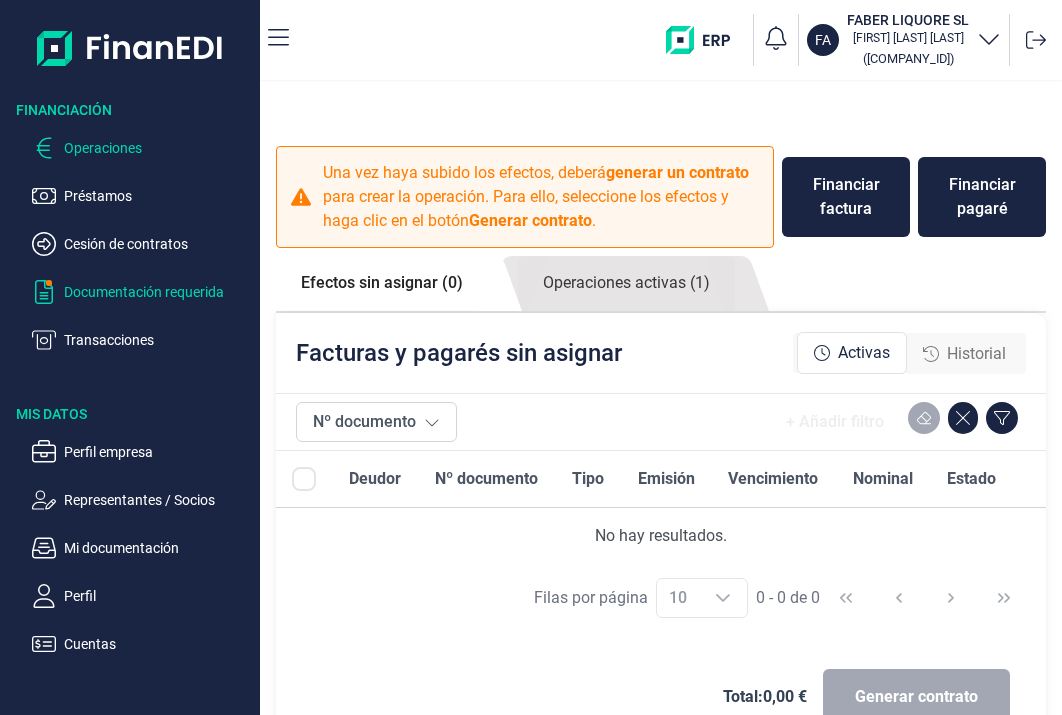 click on "Documentación requerida" at bounding box center (158, 292) 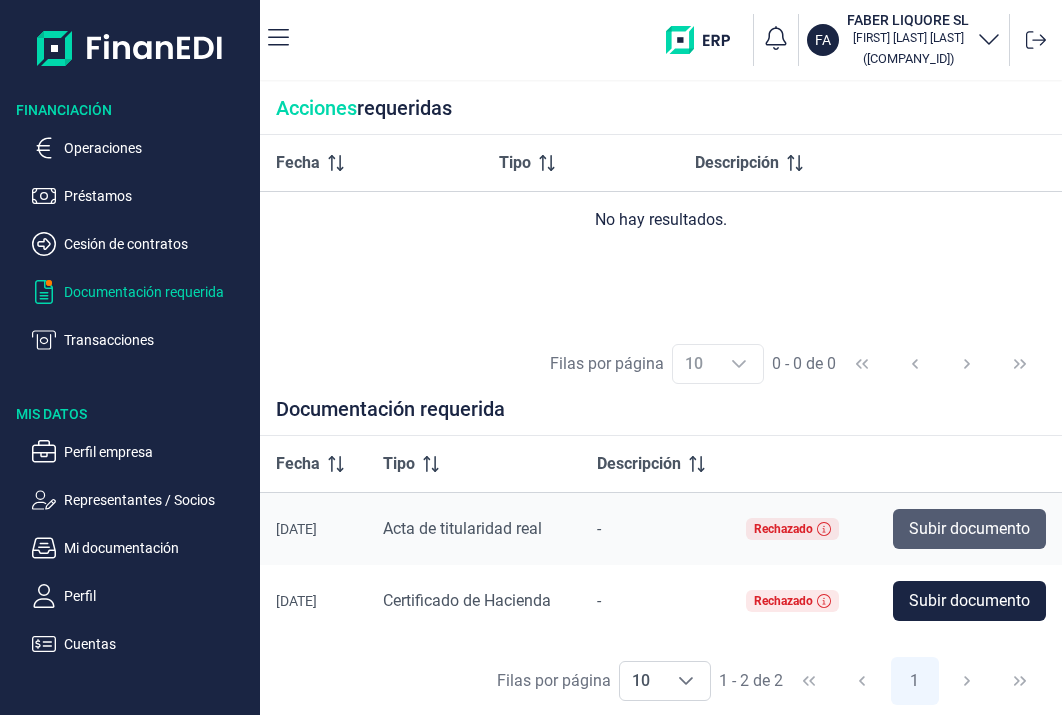 click on "Subir documento" at bounding box center (969, 529) 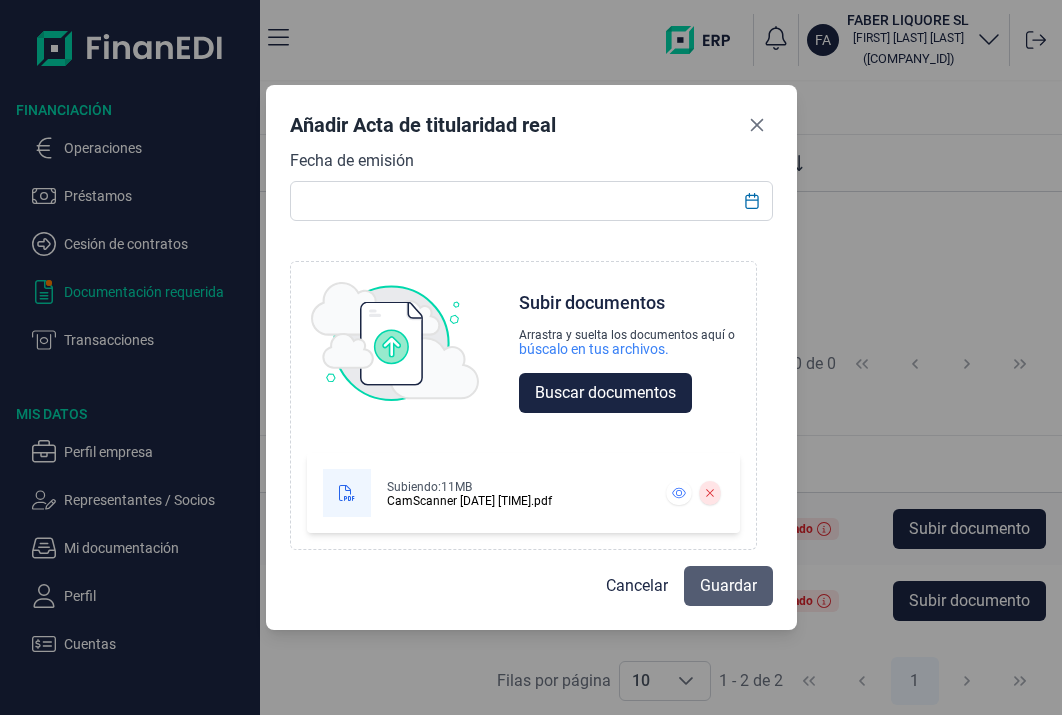 click on "Guardar" at bounding box center (728, 586) 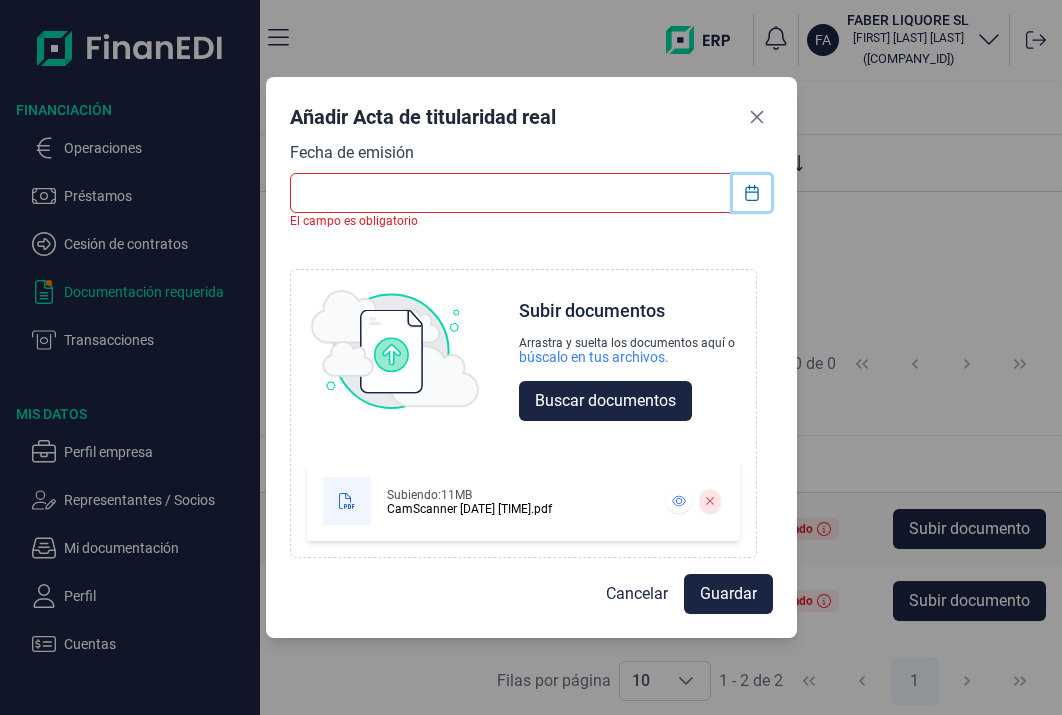 click 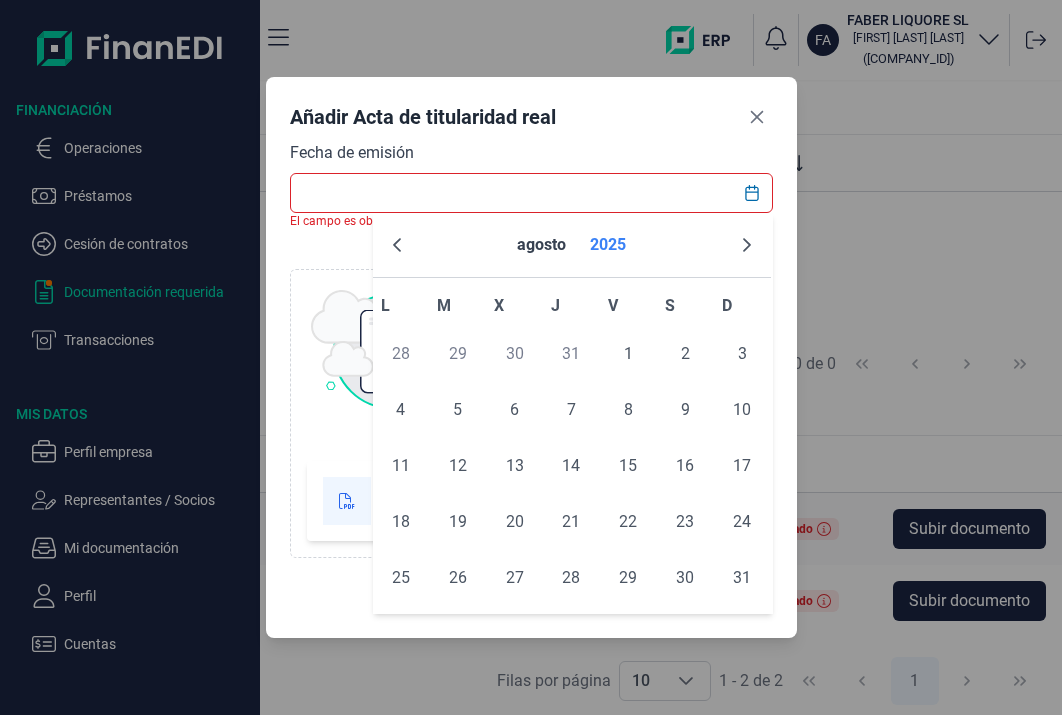 click on "2025" at bounding box center [608, 245] 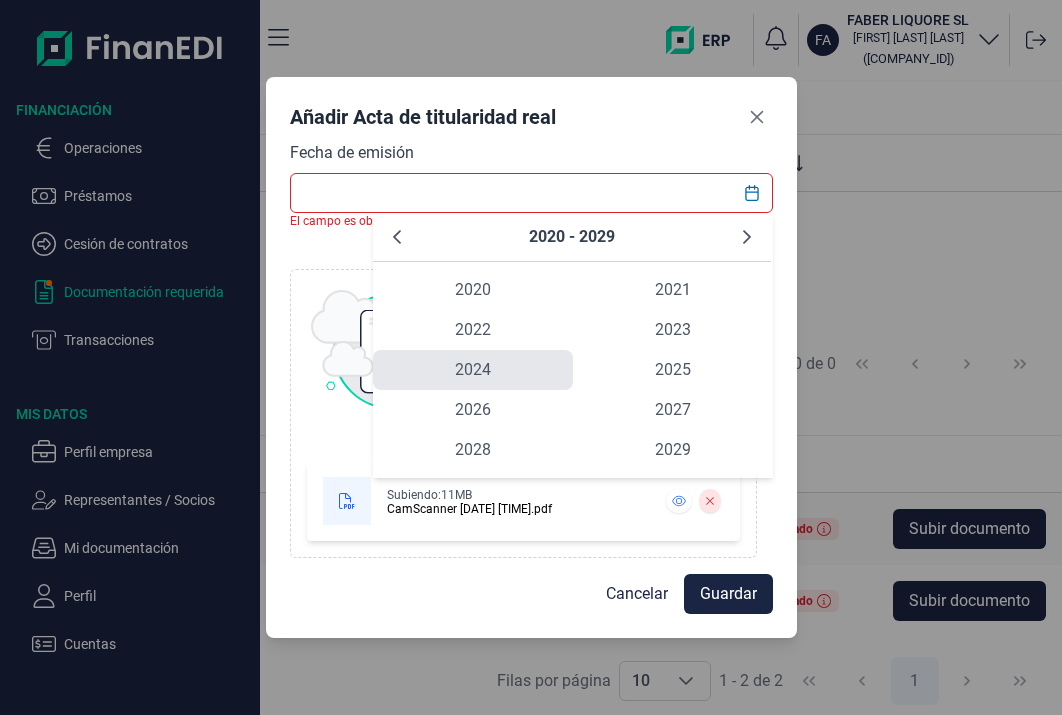 click on "2024" at bounding box center [473, 370] 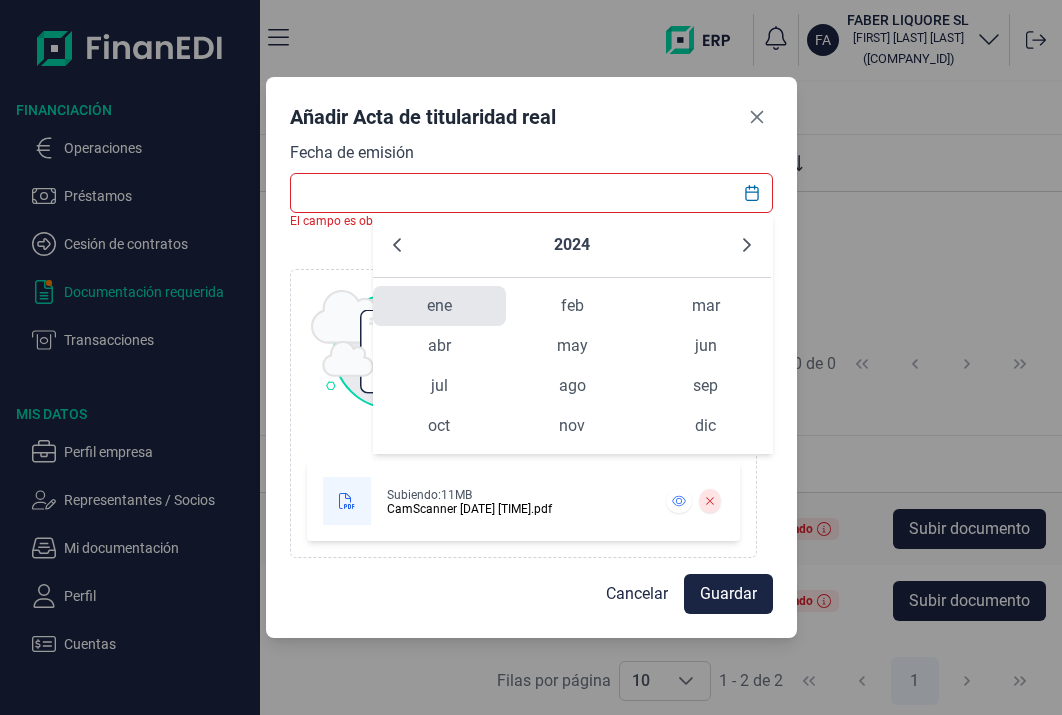 click on "ene" at bounding box center [439, 306] 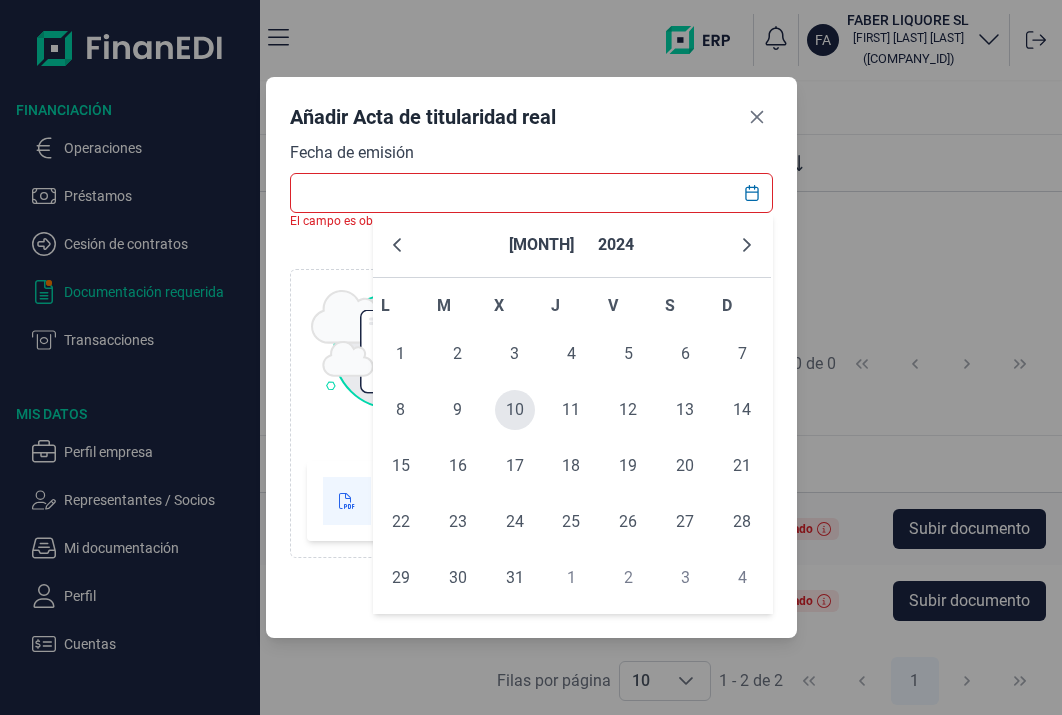 click on "10" at bounding box center [515, 410] 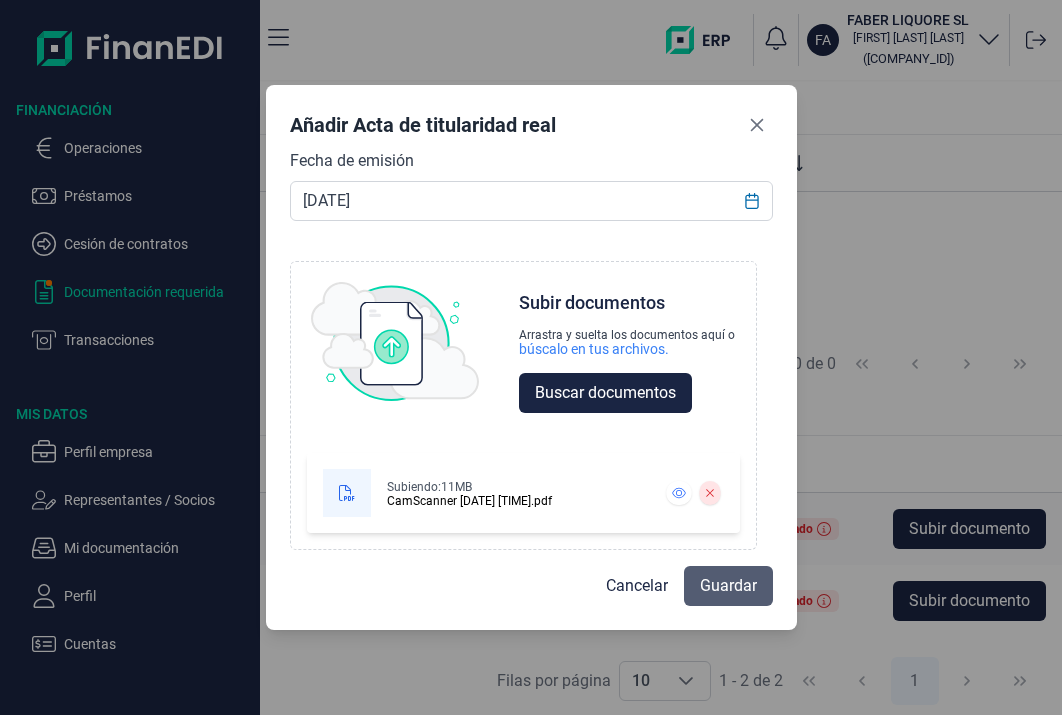 click on "Guardar" at bounding box center (728, 586) 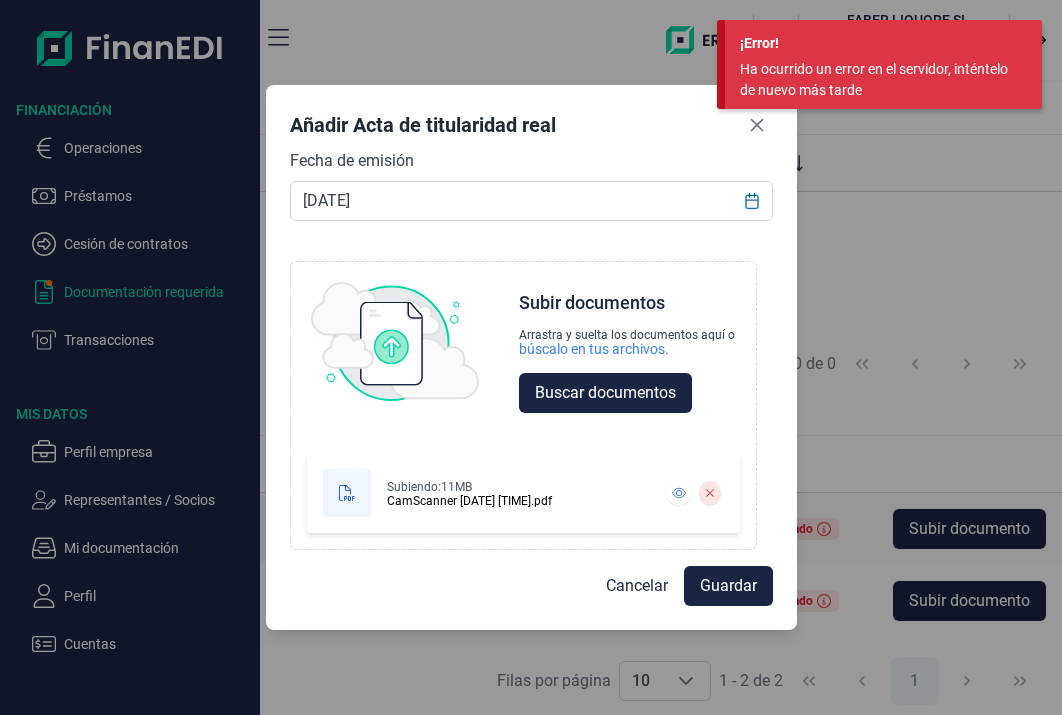 click on "Guardar" at bounding box center (728, 586) 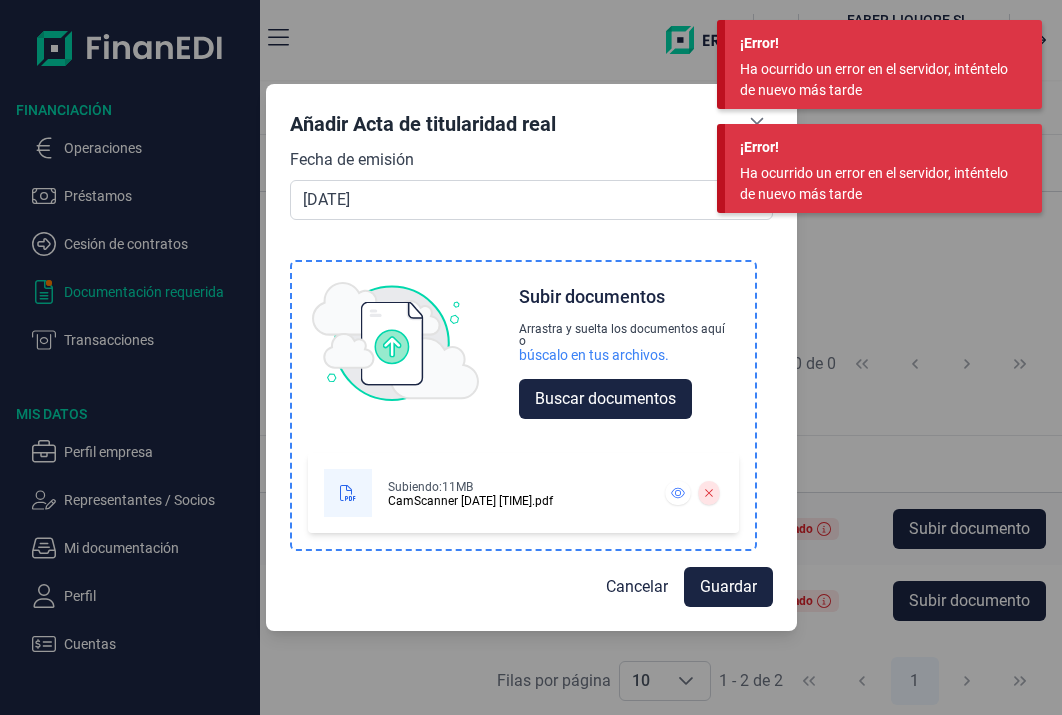 click on "Subiendo:  11MB CamScanner ⁨[DATE] [TIME]⁩.pdf" at bounding box center (484, 493) 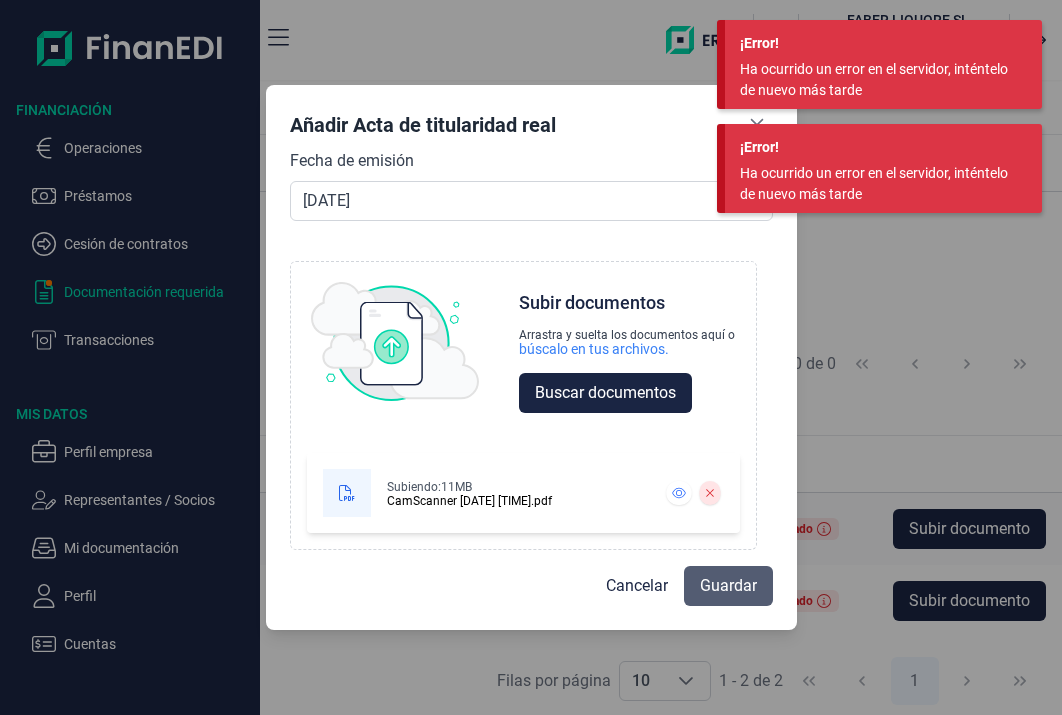 click on "Guardar" at bounding box center (728, 586) 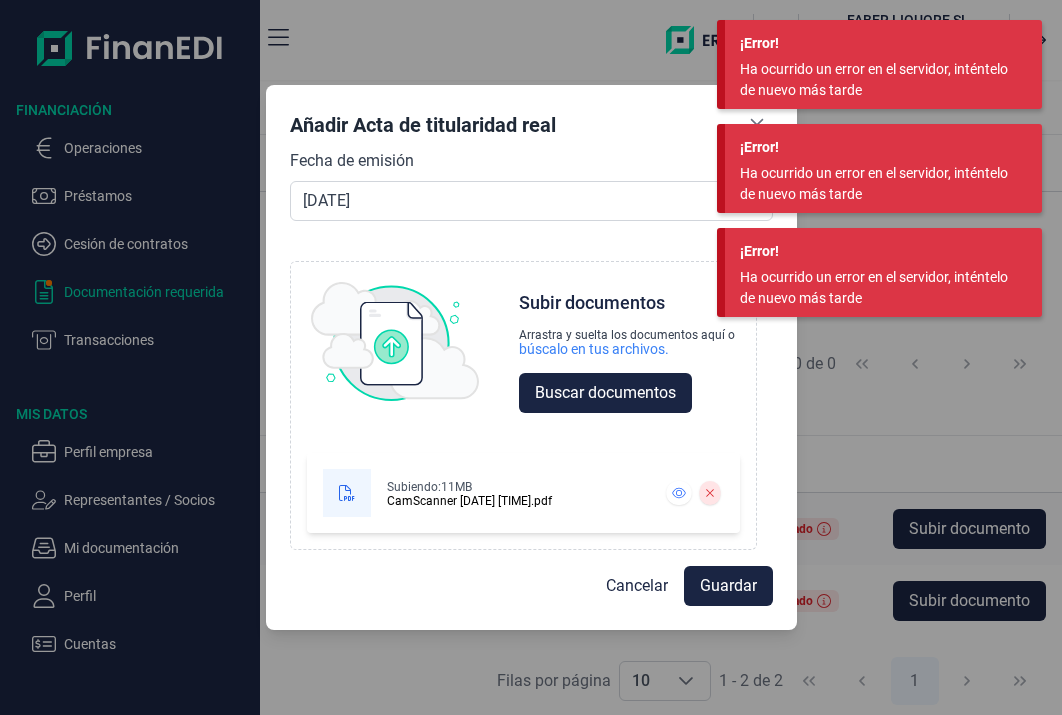 click on "Guardar" at bounding box center [728, 586] 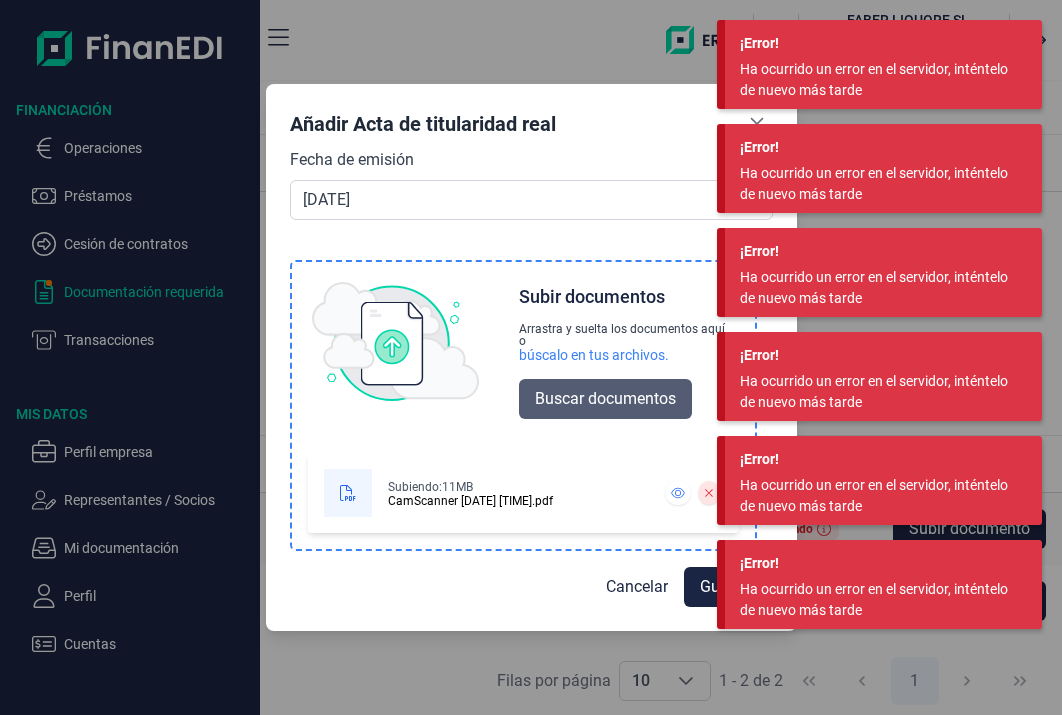 click on "Buscar documentos" at bounding box center (605, 399) 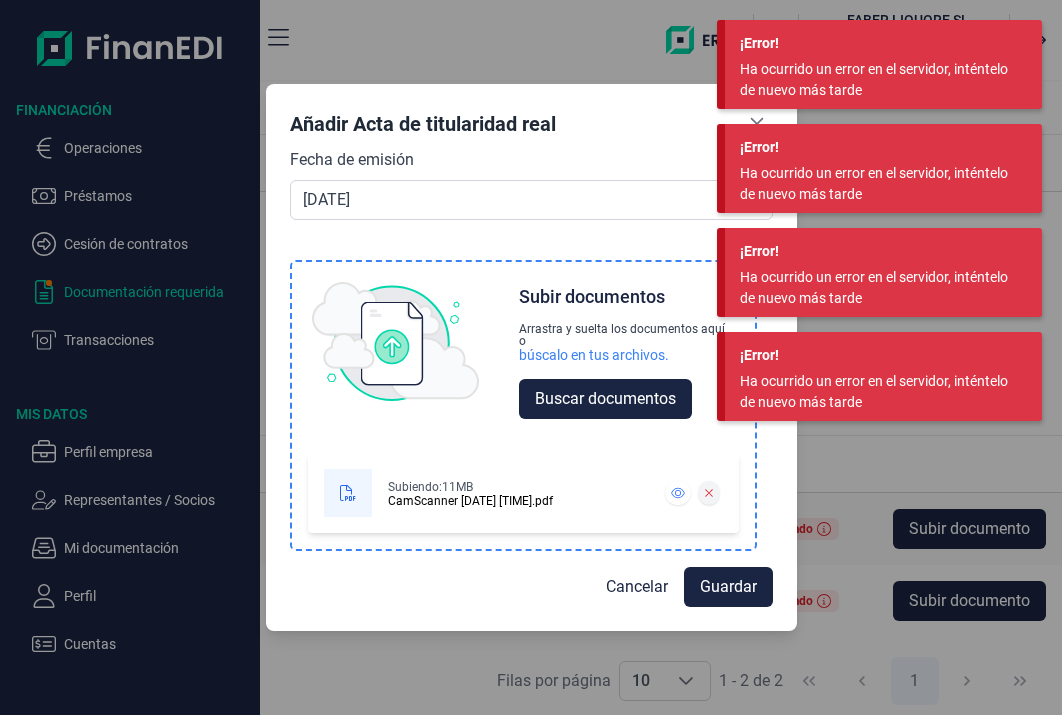 click 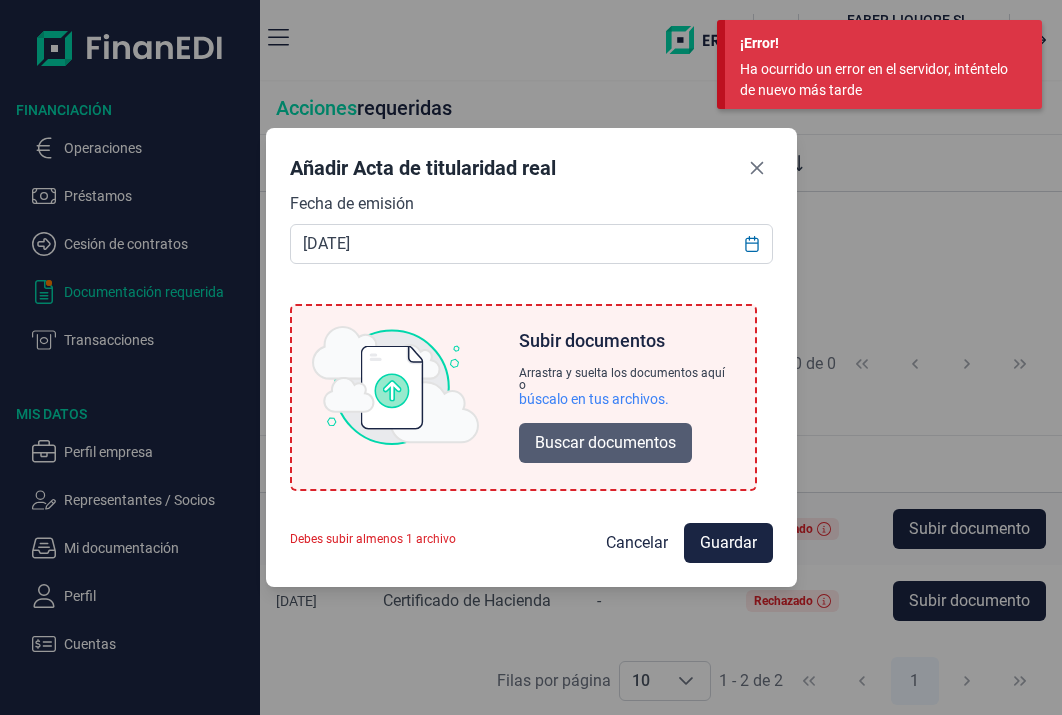 click on "Buscar documentos" at bounding box center [605, 443] 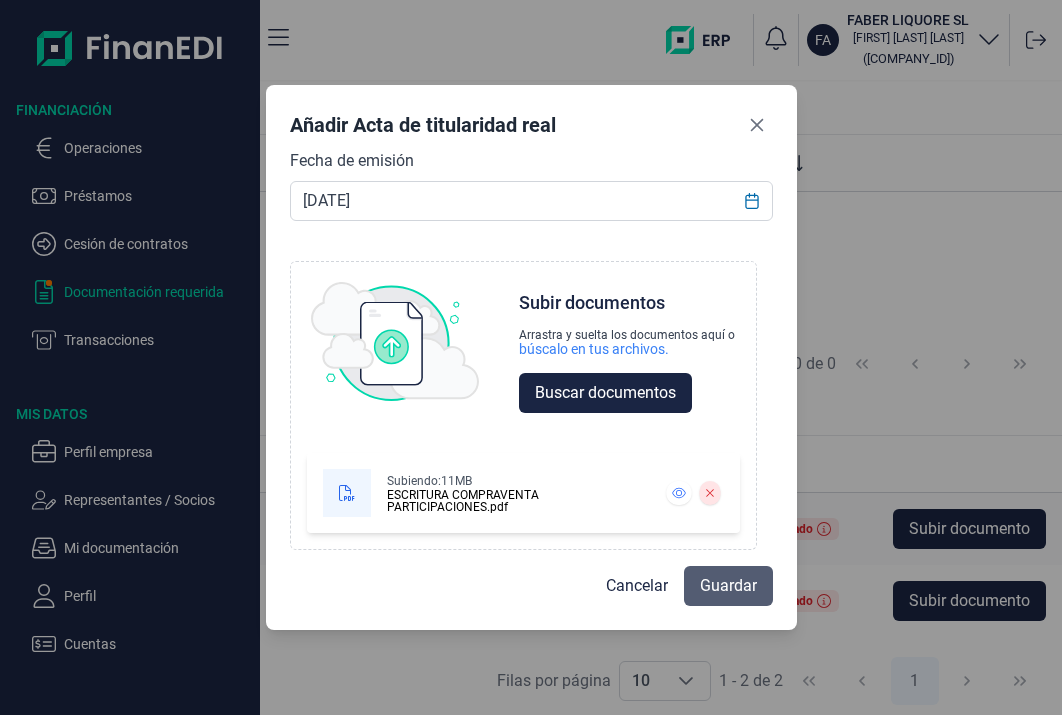 click on "Guardar" at bounding box center (728, 586) 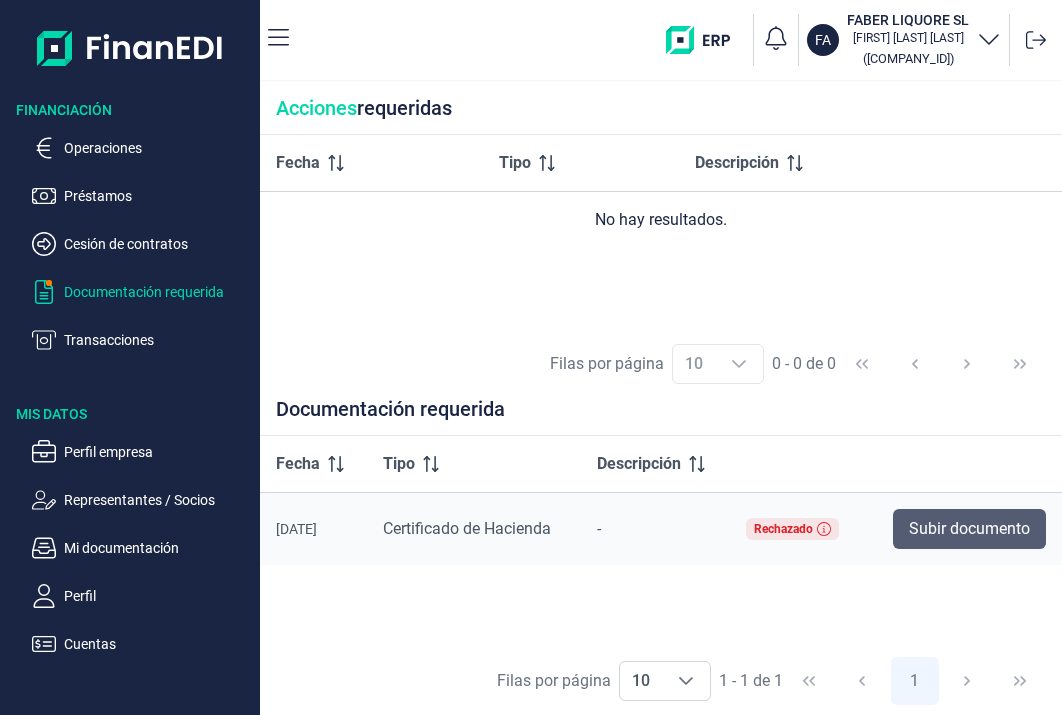 click on "Subir documento" at bounding box center (969, 529) 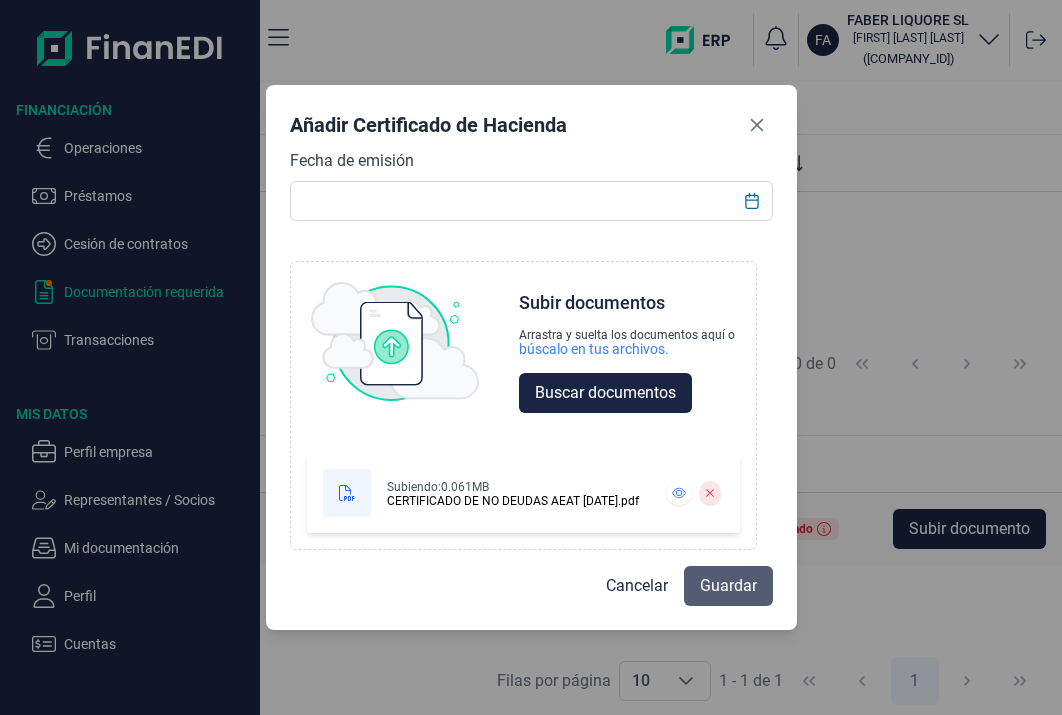 click on "Guardar" at bounding box center (728, 586) 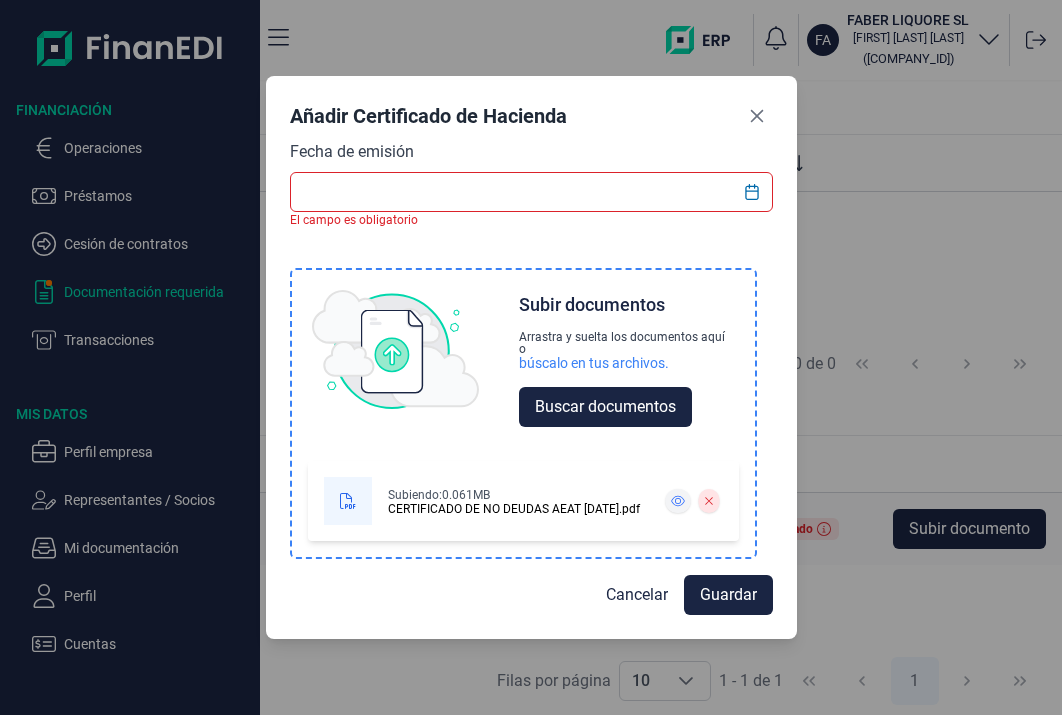 click 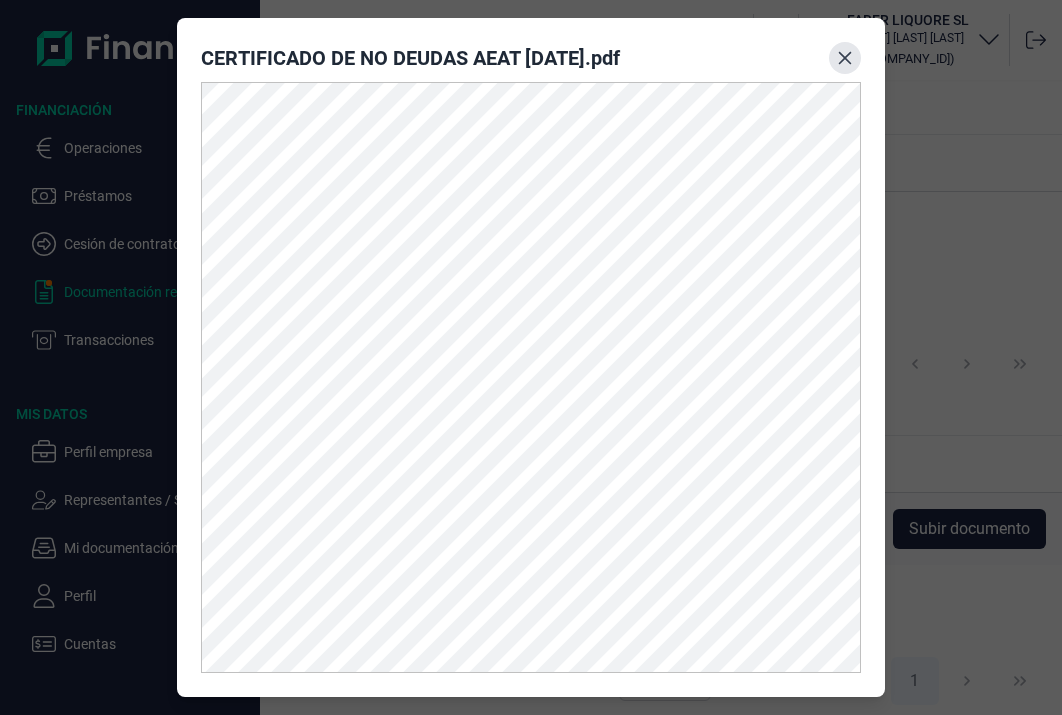 click at bounding box center [845, 58] 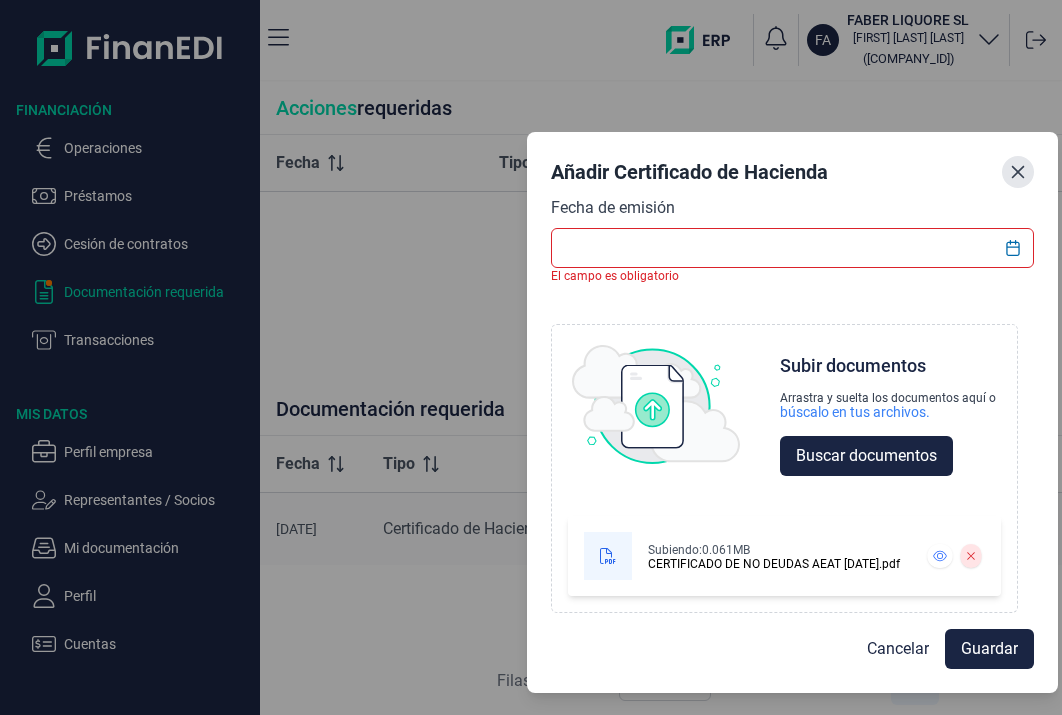 drag, startPoint x: 705, startPoint y: 112, endPoint x: 1029, endPoint y: 167, distance: 328.63507 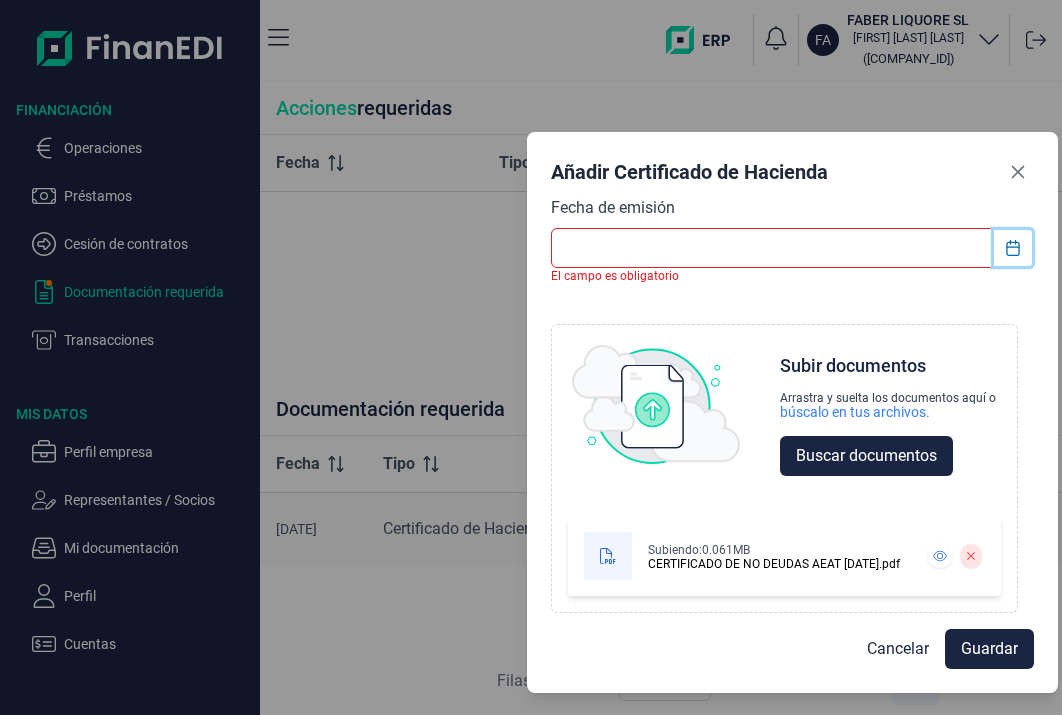 click 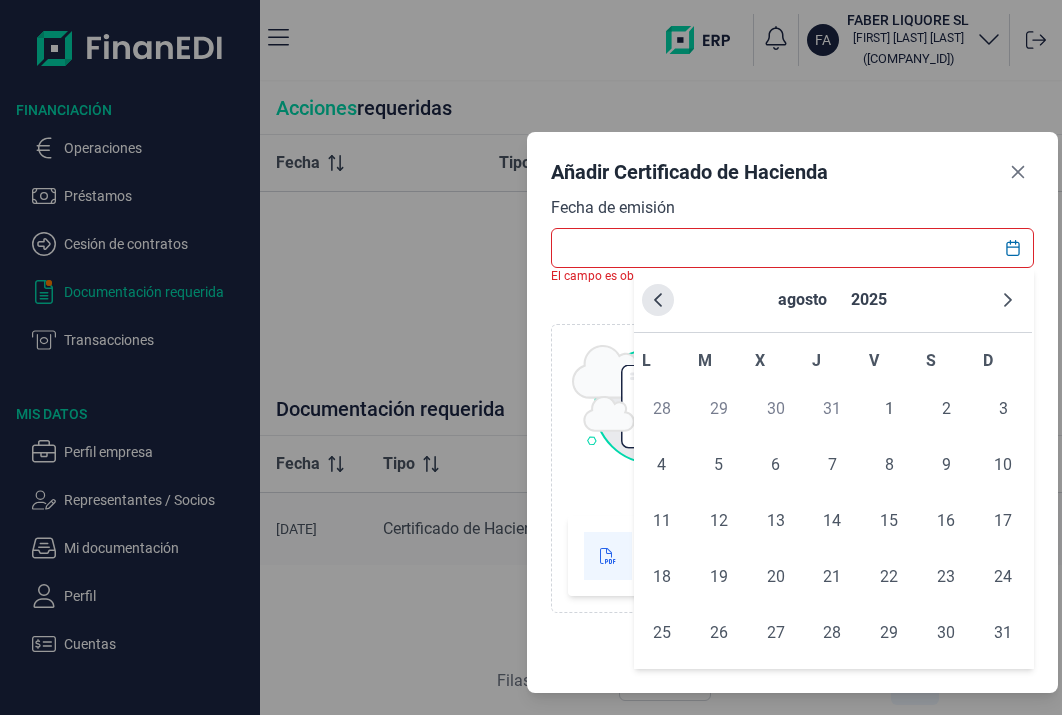 click at bounding box center [658, 300] 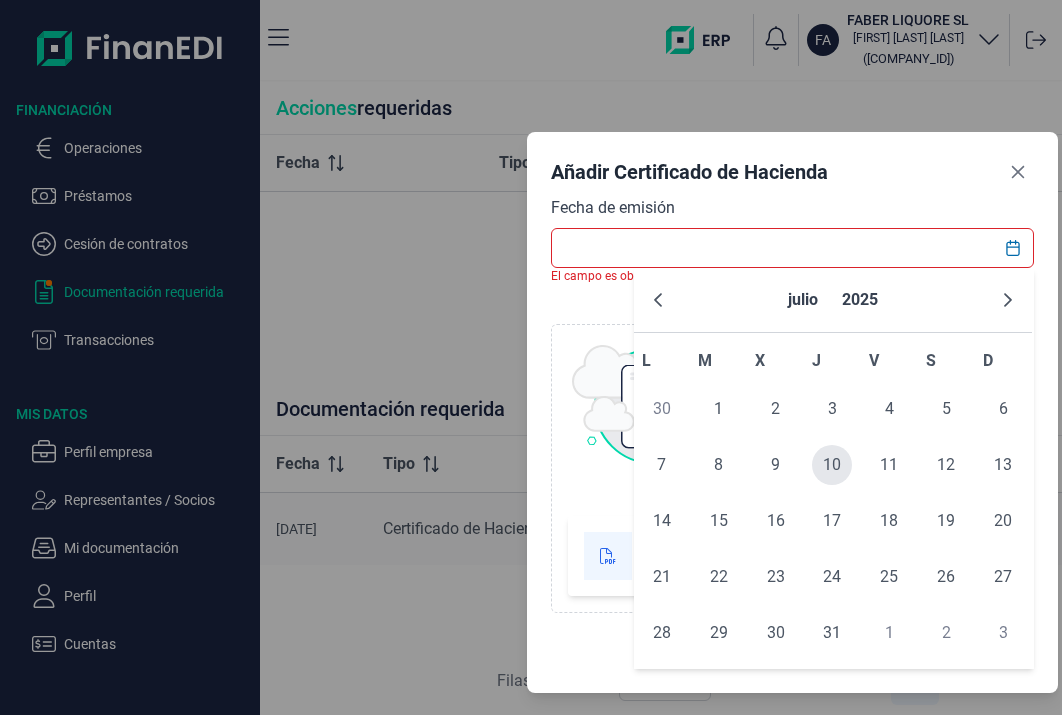 click on "10" at bounding box center [832, 465] 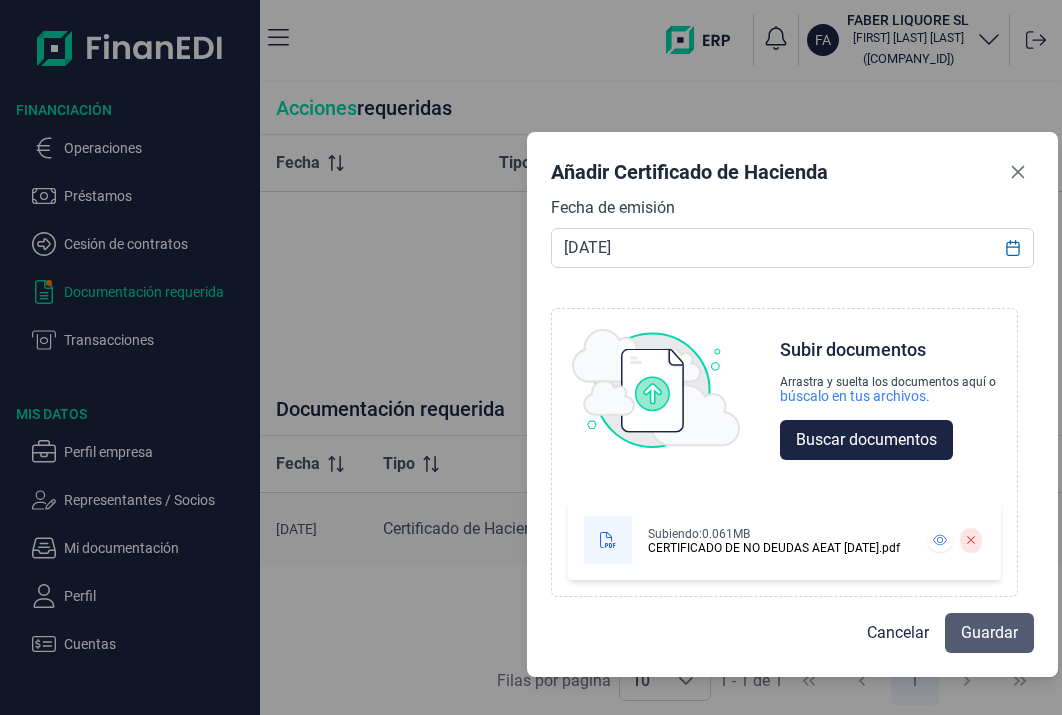click on "Guardar" at bounding box center (989, 633) 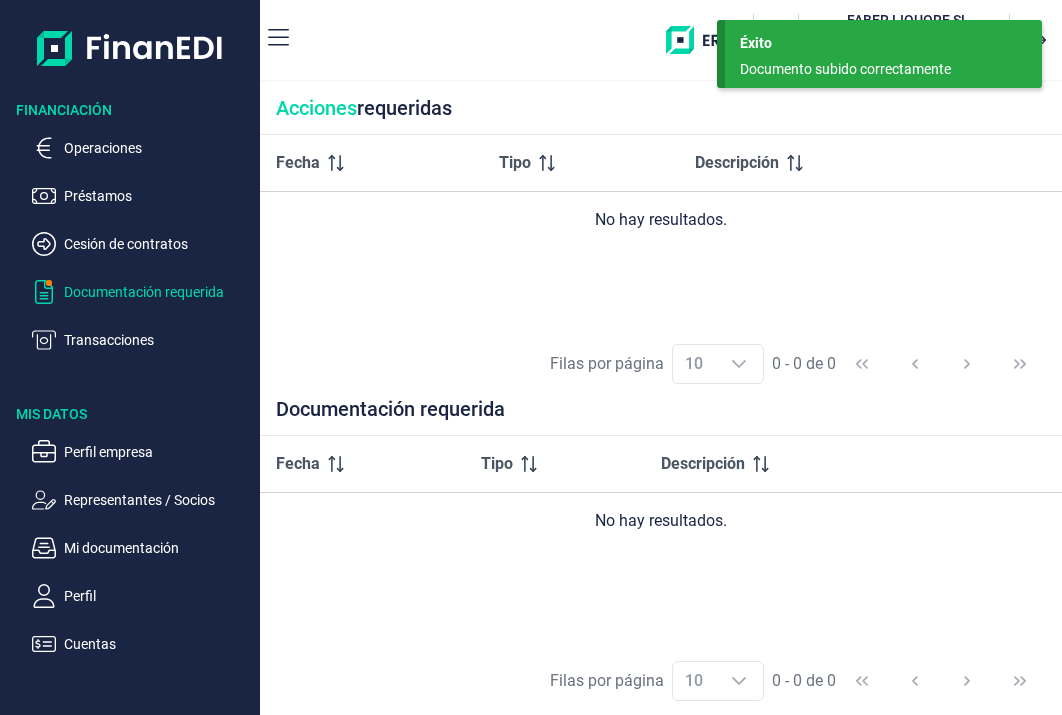 click on "Documentación requerida" at bounding box center [158, 292] 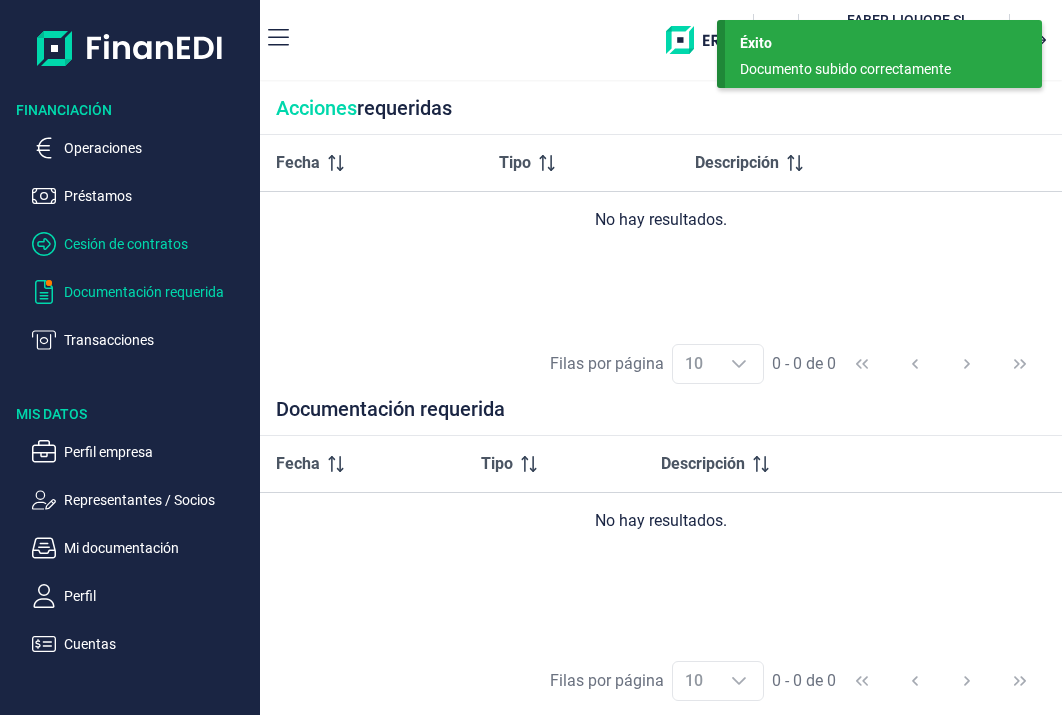 click on "Cesión de contratos" at bounding box center (158, 244) 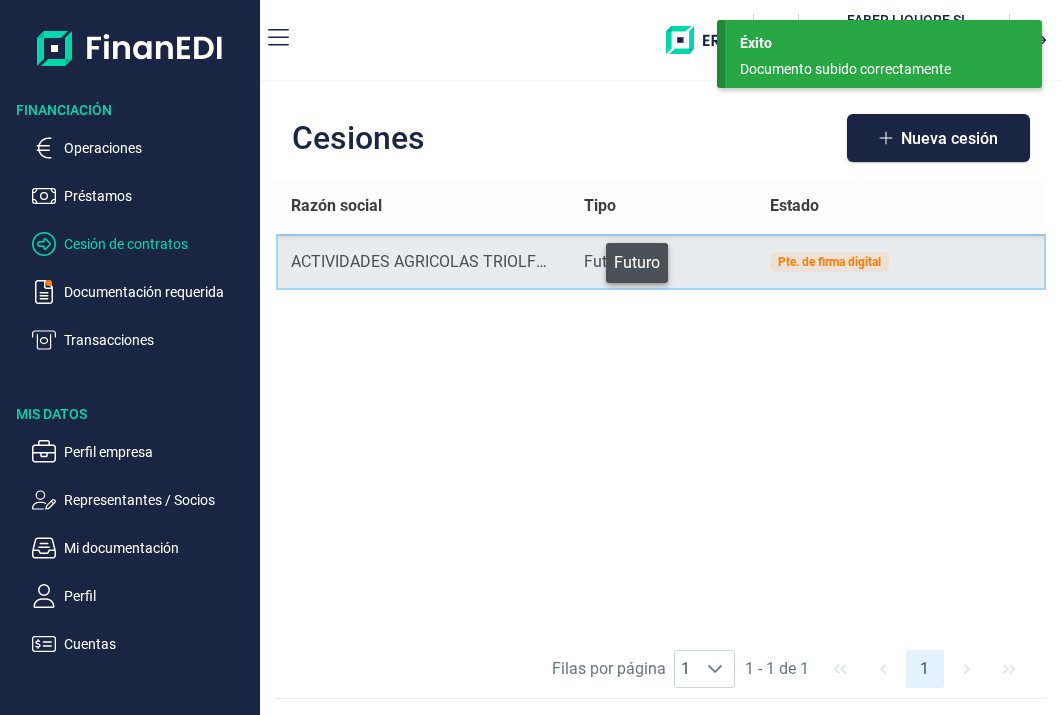 click on "Futuro" at bounding box center (661, 262) 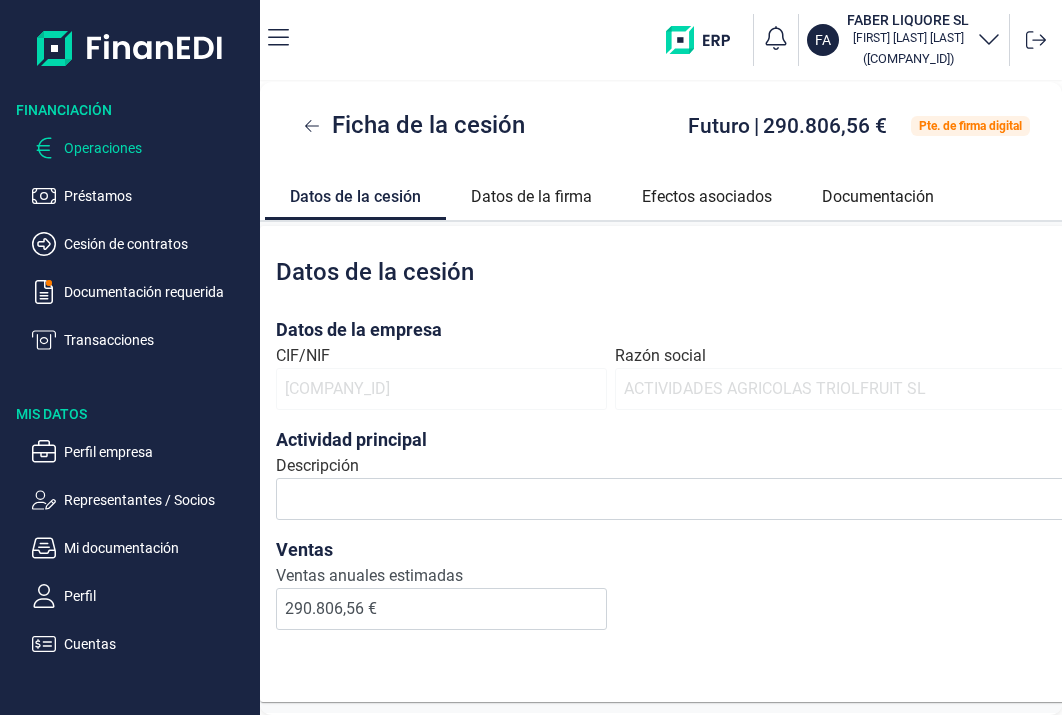 click on "Operaciones" at bounding box center [158, 148] 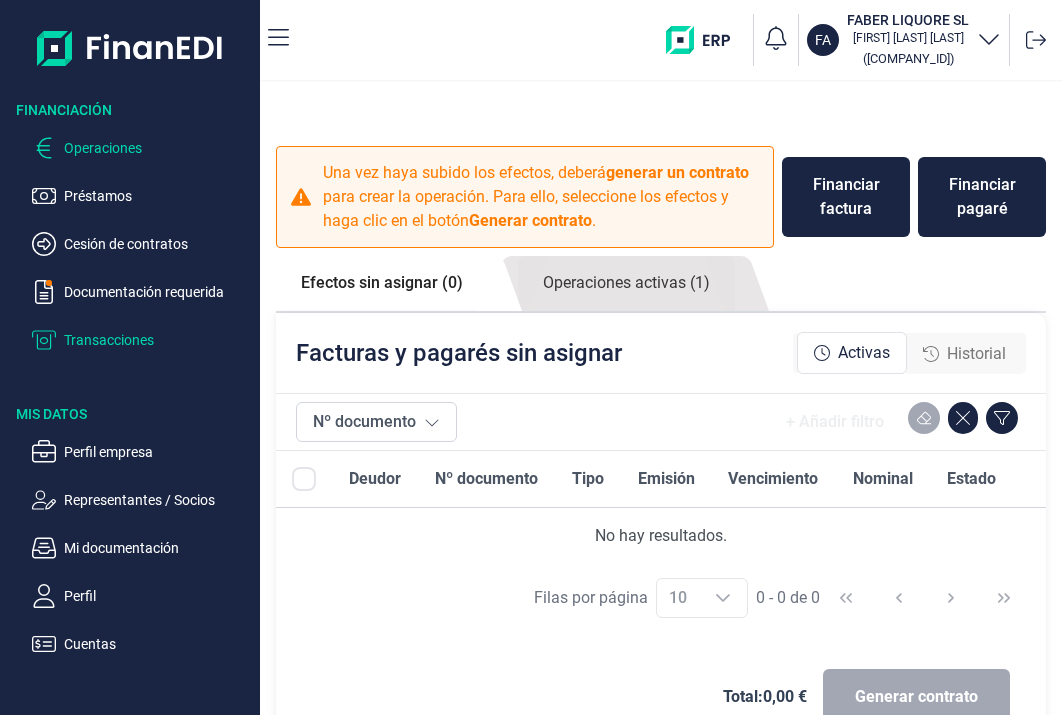 click on "Transacciones" at bounding box center [158, 340] 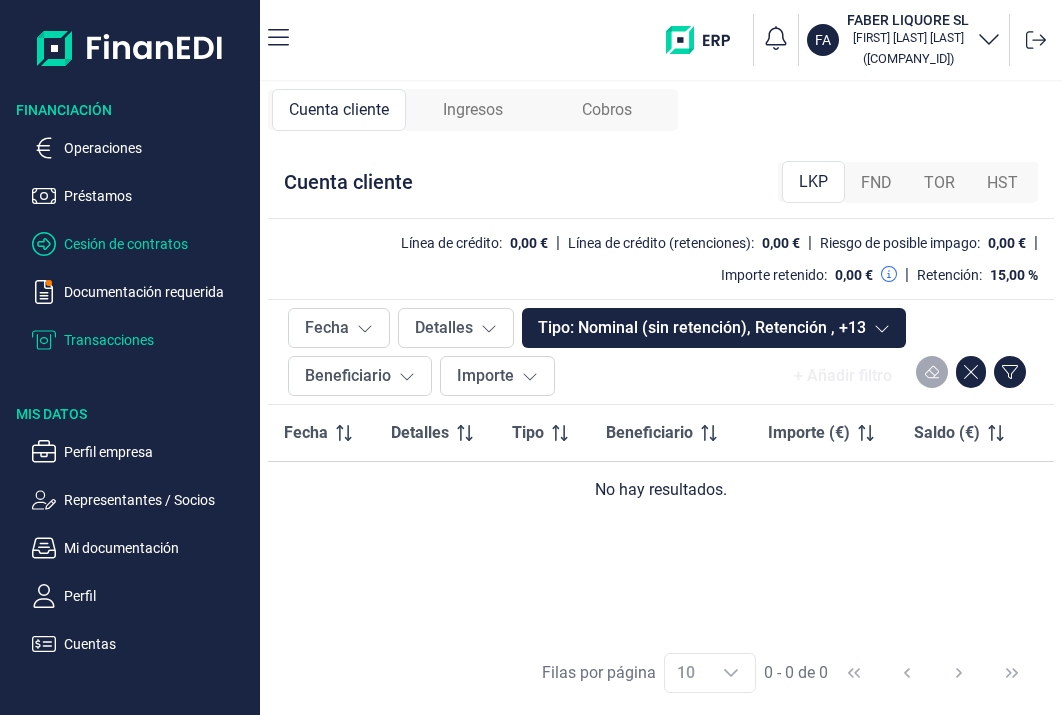 click on "Cesión de contratos" at bounding box center (158, 244) 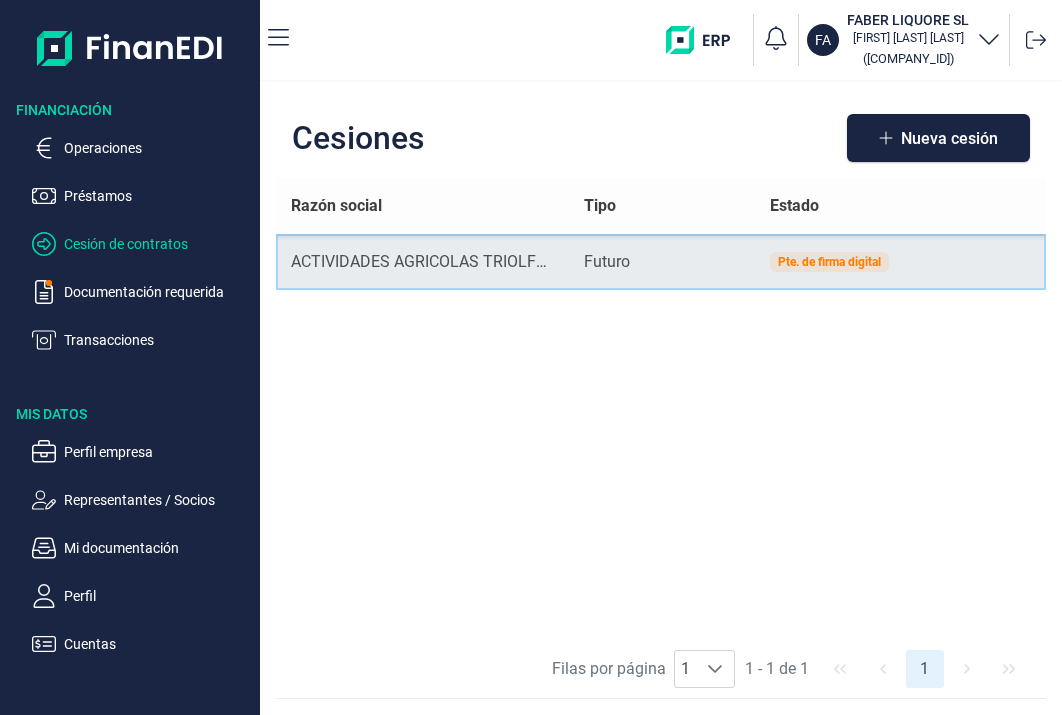 click on "Futuro" at bounding box center [661, 262] 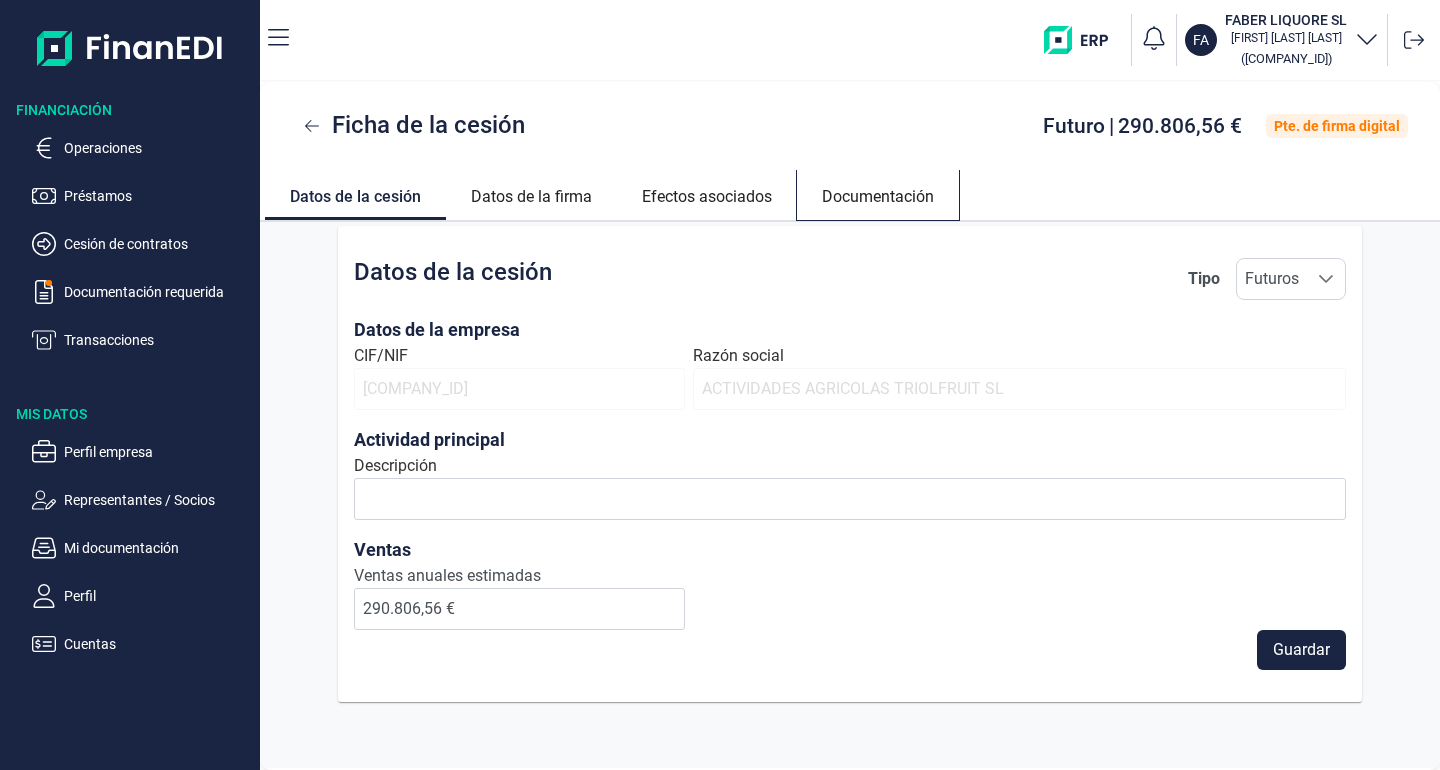 click on "Documentación" at bounding box center [878, 194] 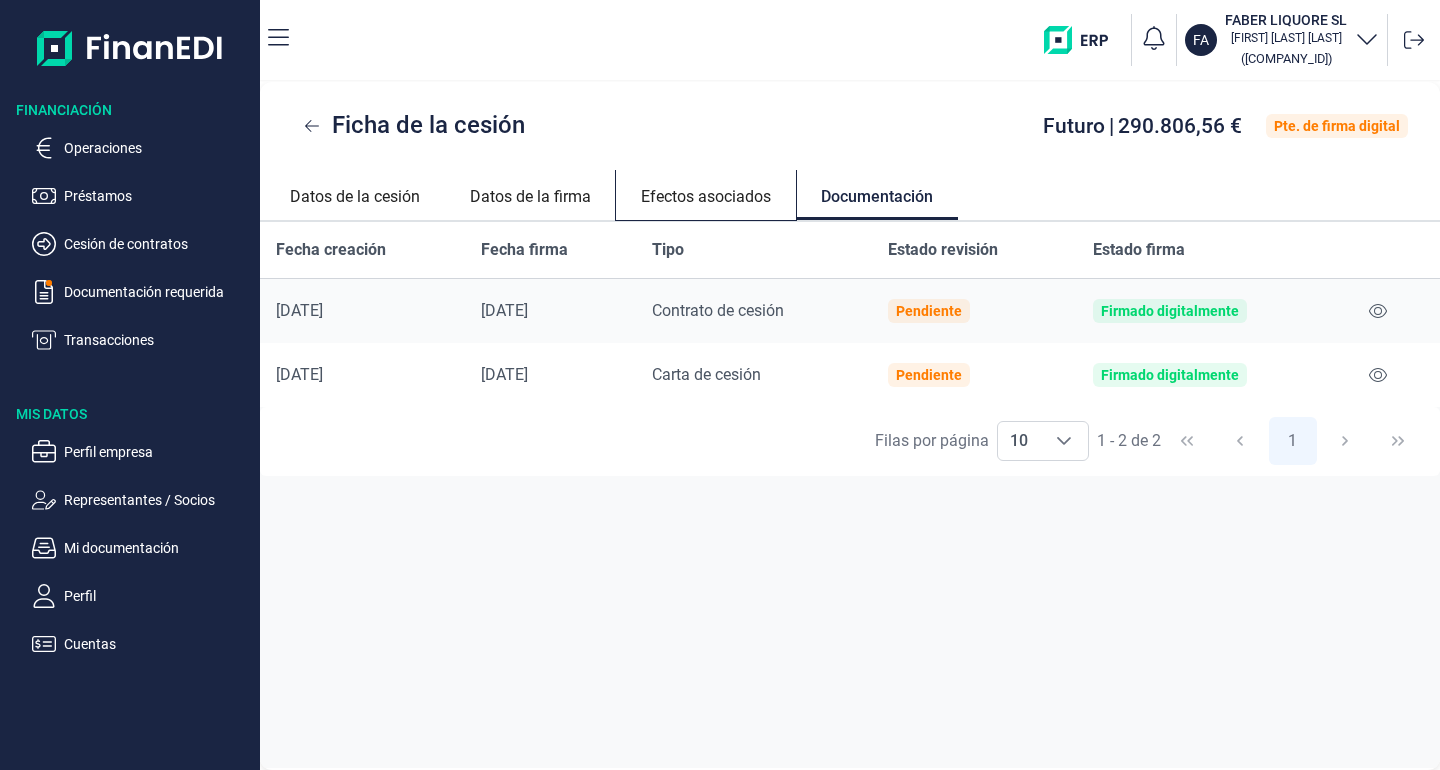 click on "Efectos asociados" at bounding box center [706, 194] 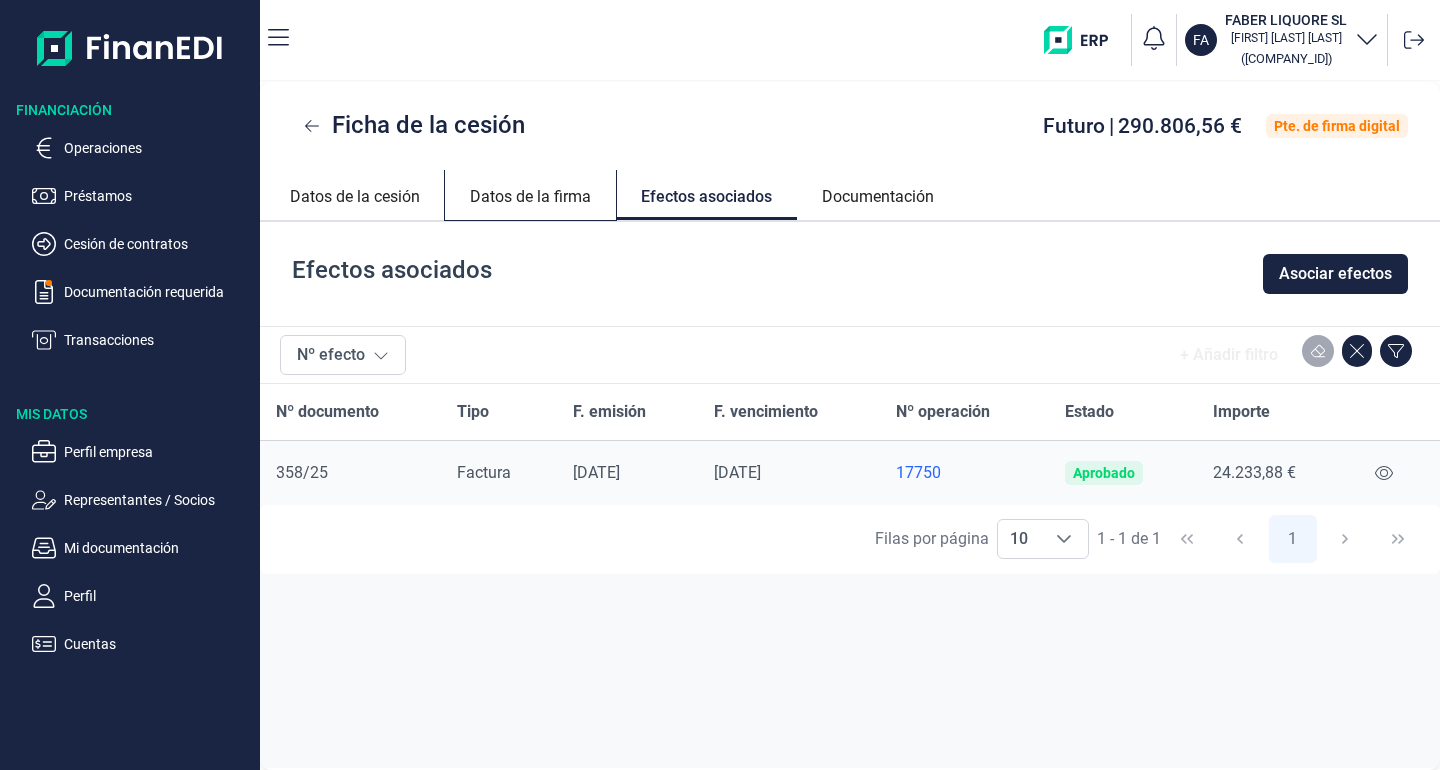 click on "Datos de la firma" at bounding box center (530, 194) 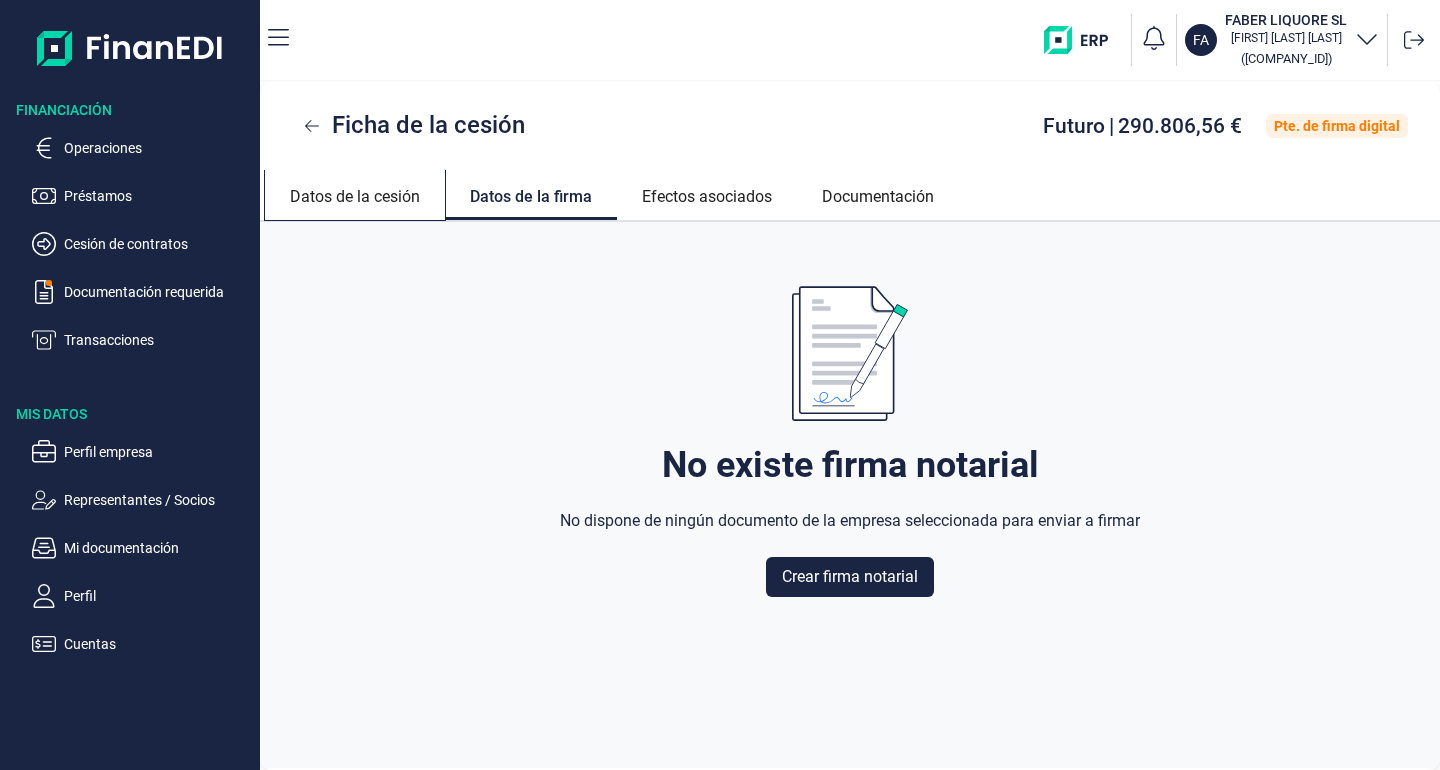 click on "Datos de la cesión" at bounding box center (355, 194) 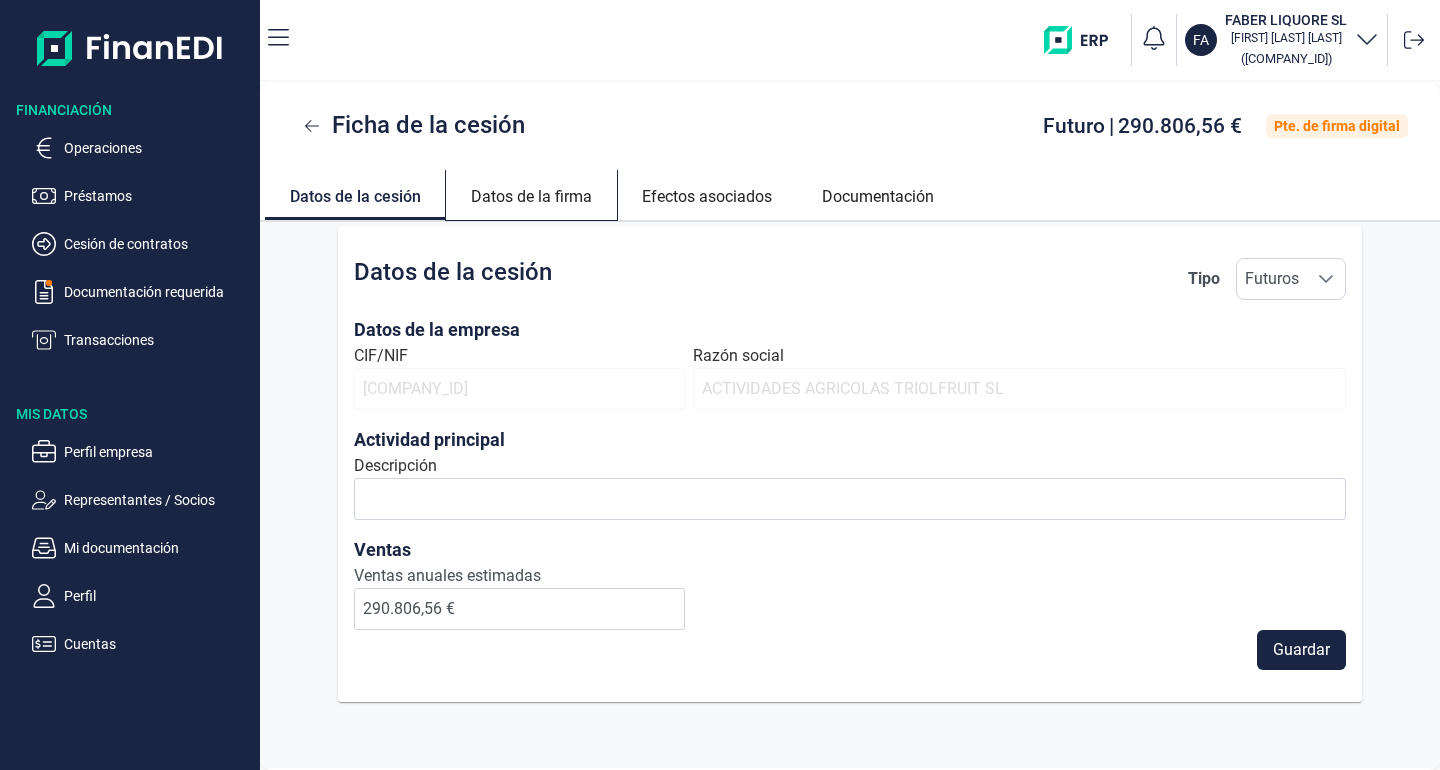 click on "Datos de la firma" at bounding box center (531, 194) 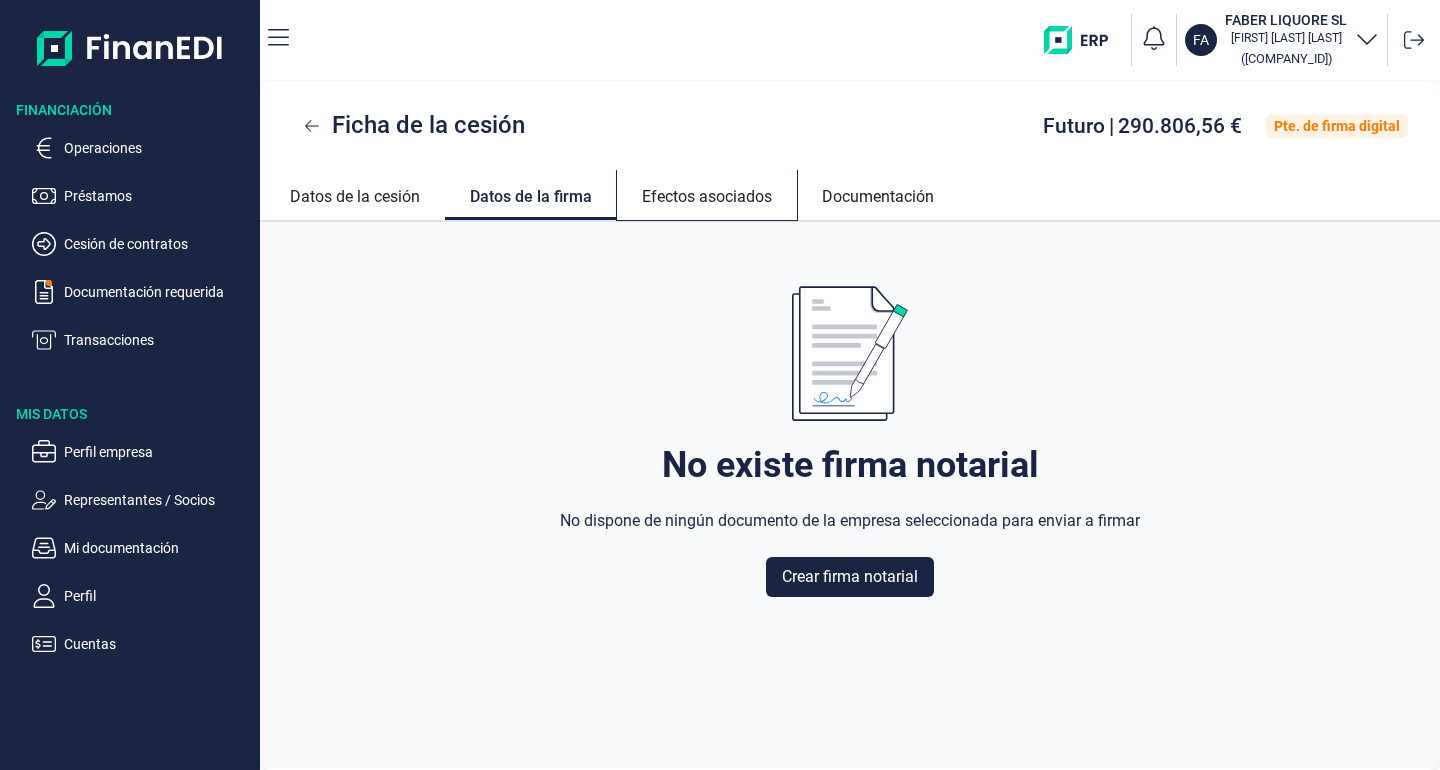 click on "Efectos asociados" at bounding box center [707, 194] 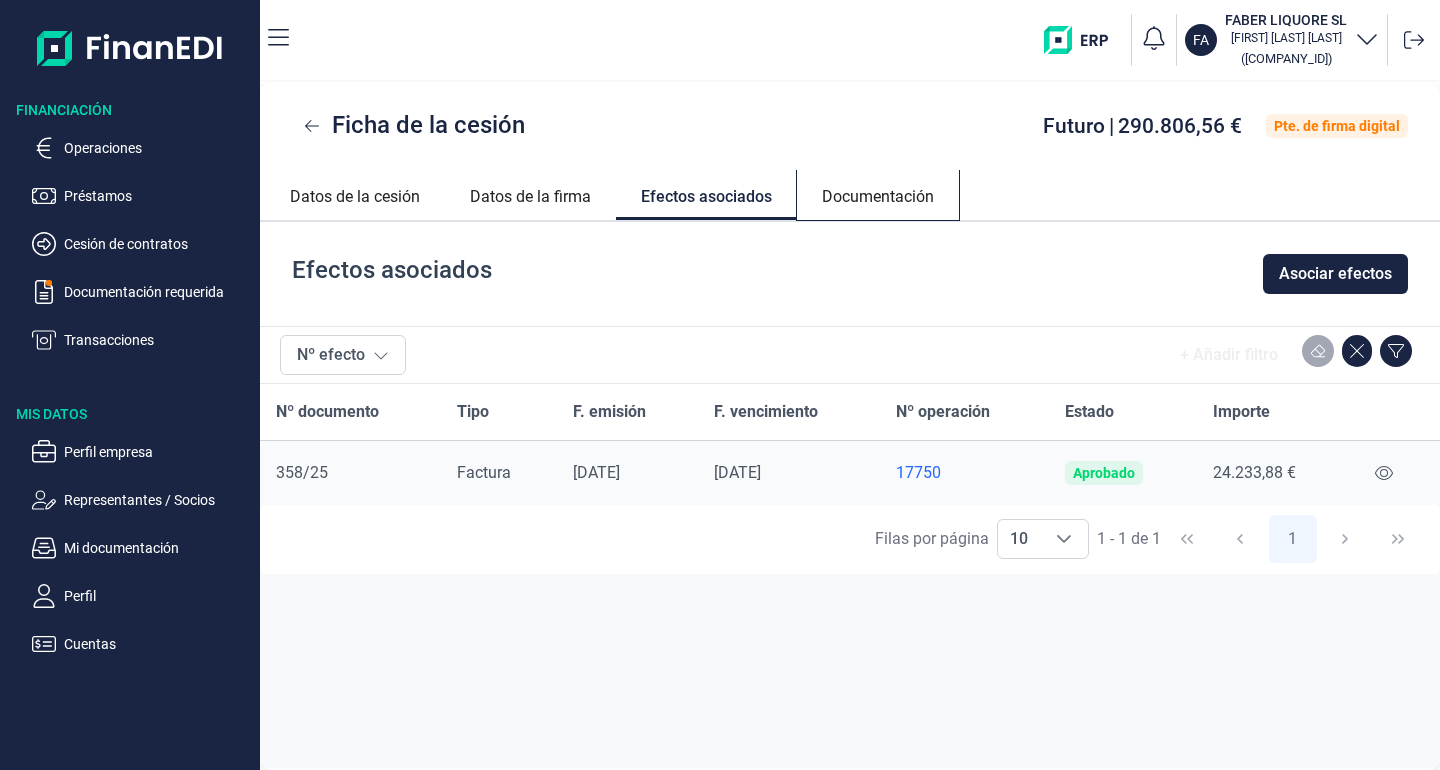 click on "Documentación" at bounding box center [878, 194] 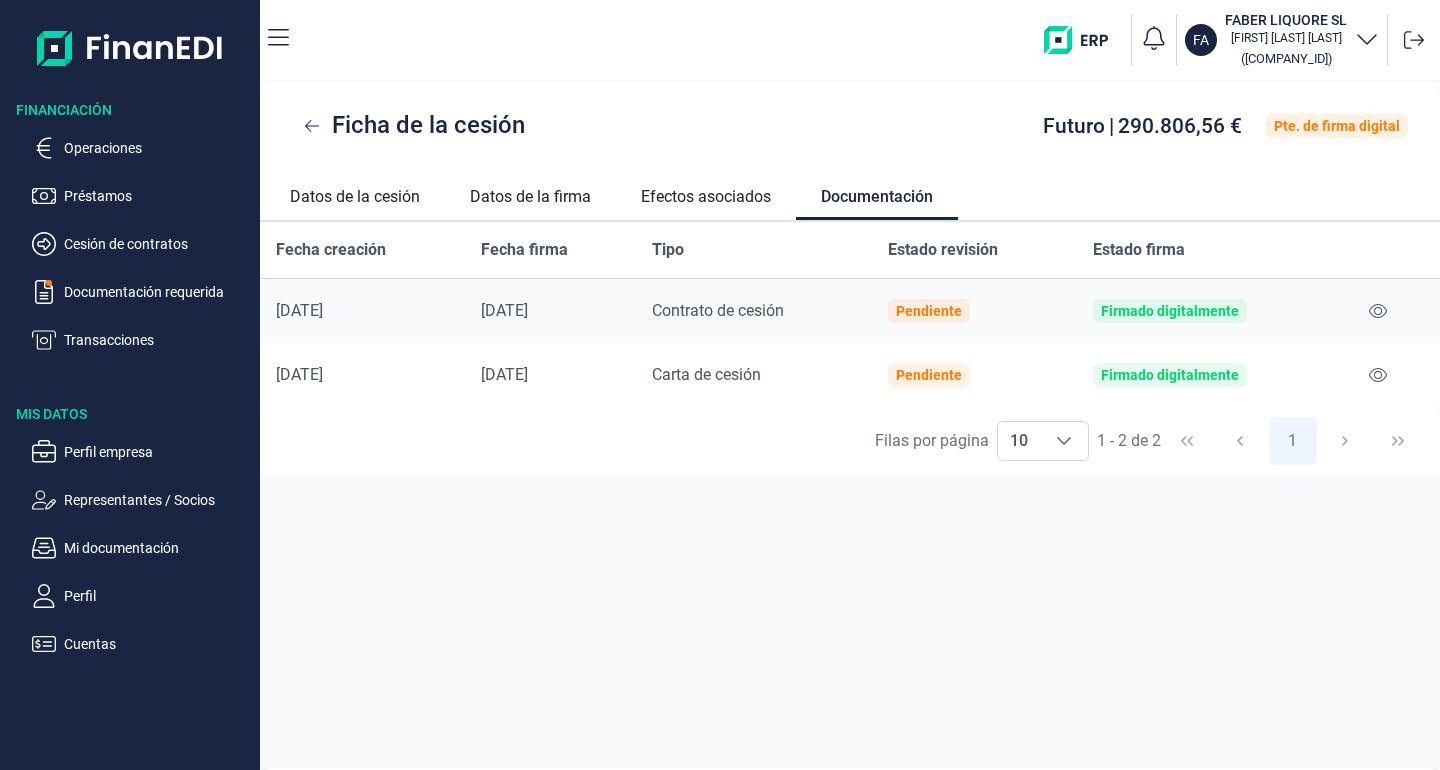 click on "Financiación Operaciones Préstamos Cesión de contratos Documentación requerida Transacciones Mis Datos Perfil empresa Representantes / Socios Mi documentación Perfil Cuentas" at bounding box center [130, 368] 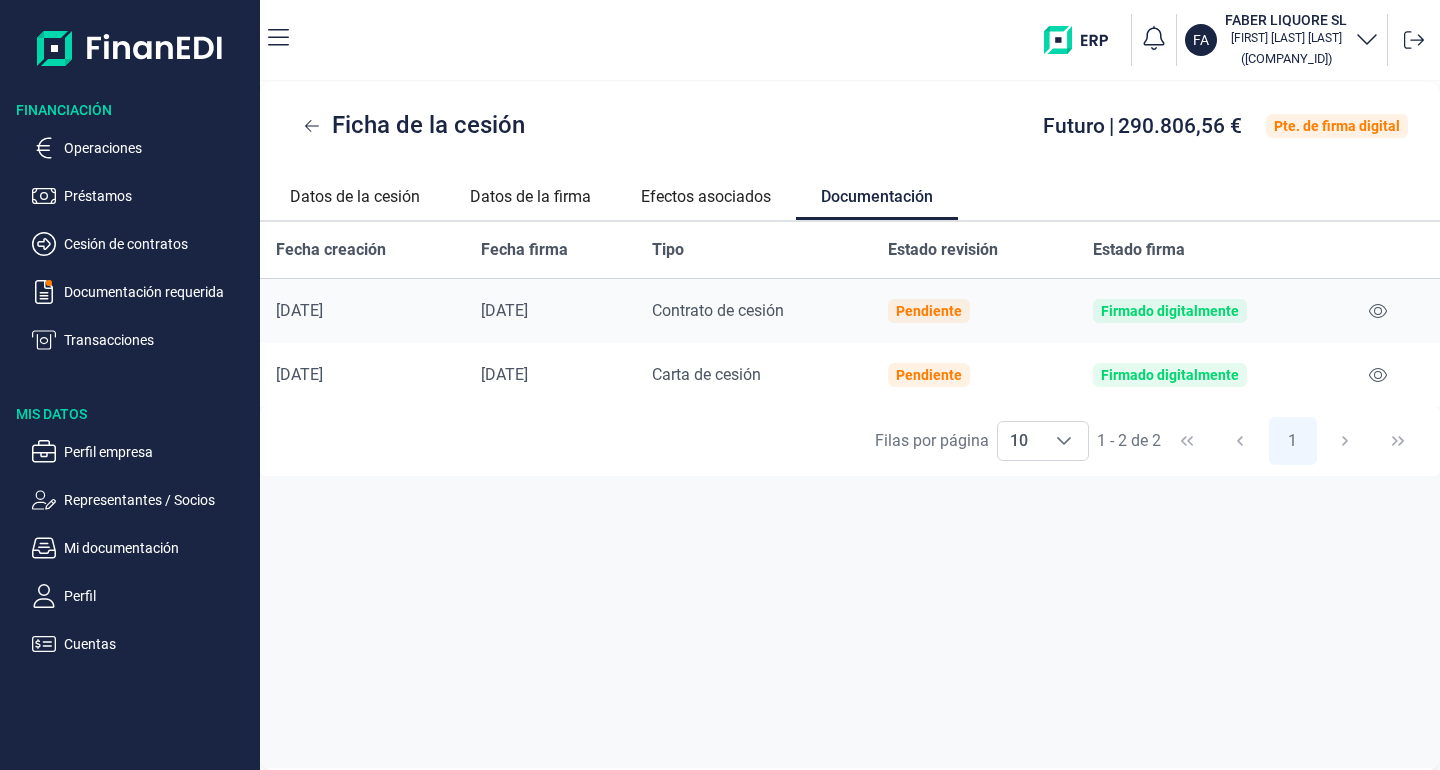 click on "Operaciones Préstamos Cesión de contratos Documentación requerida Transacciones" at bounding box center [130, 236] 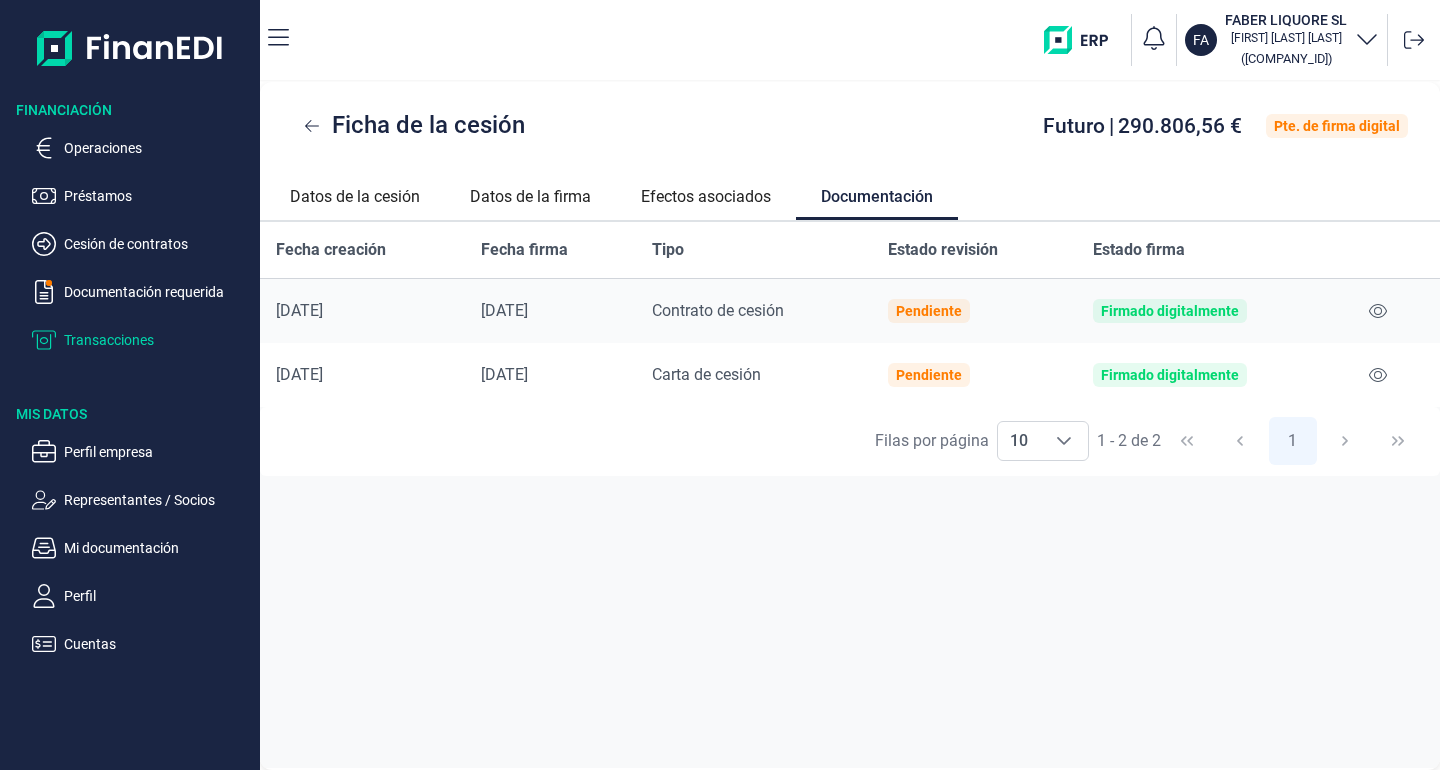 click on "Transacciones" at bounding box center (158, 340) 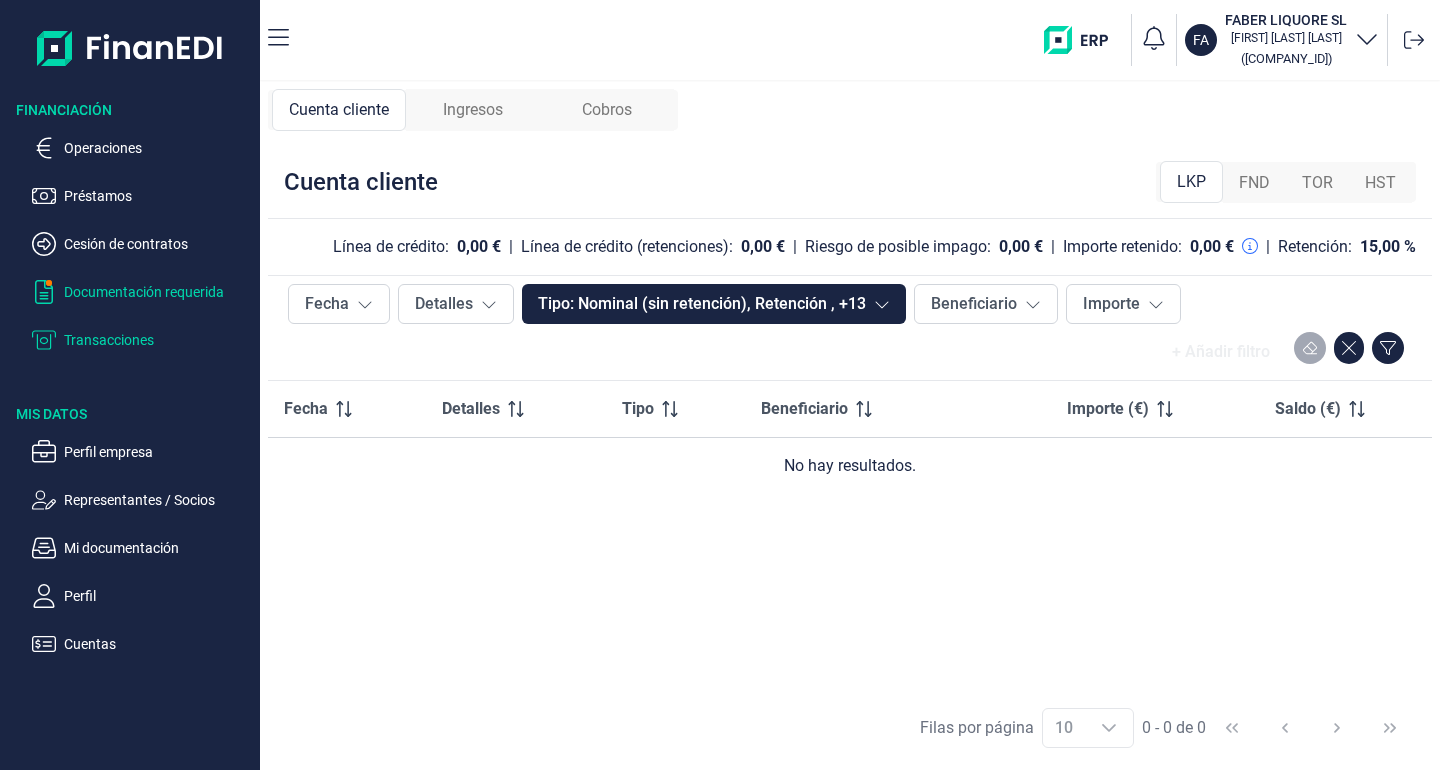 click on "Documentación requerida" at bounding box center [158, 292] 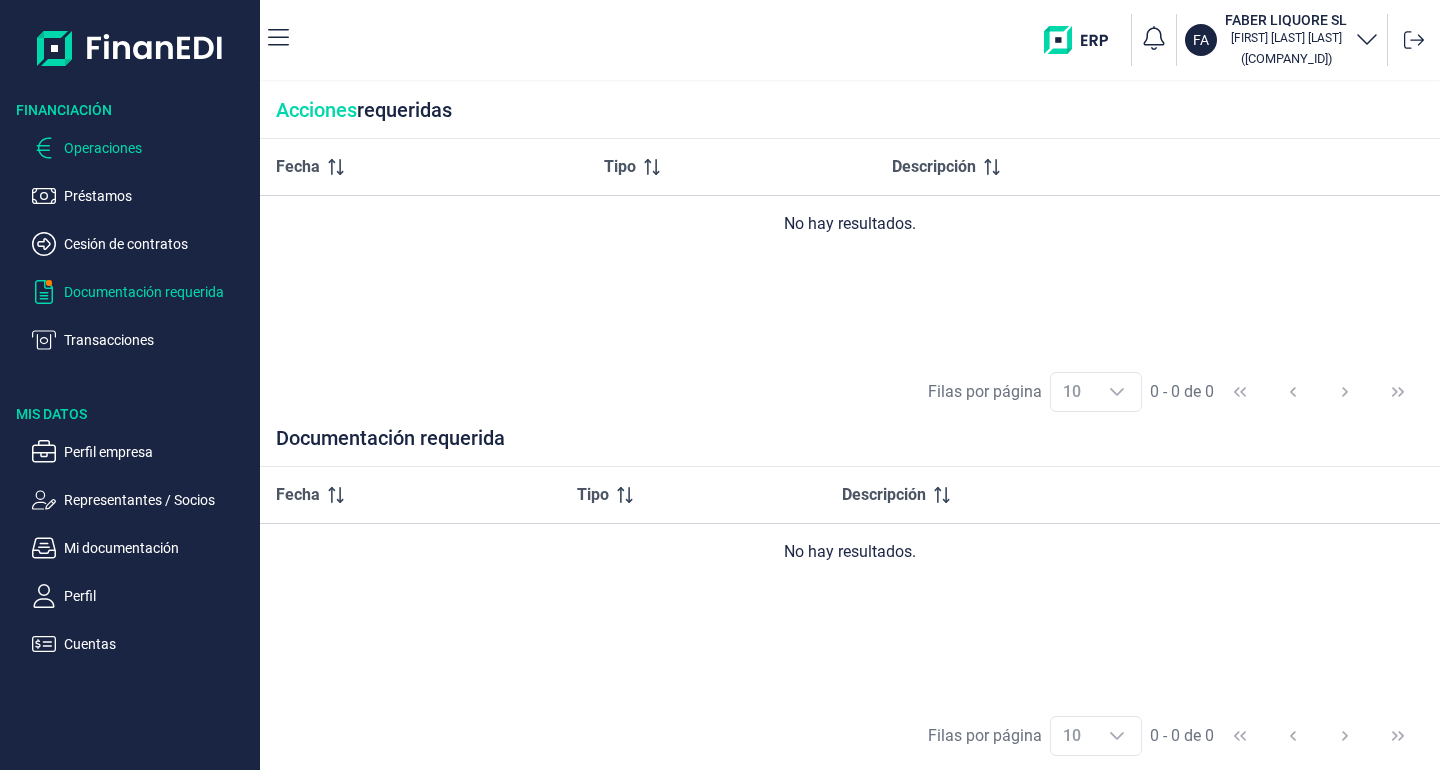 click on "Operaciones" at bounding box center (158, 148) 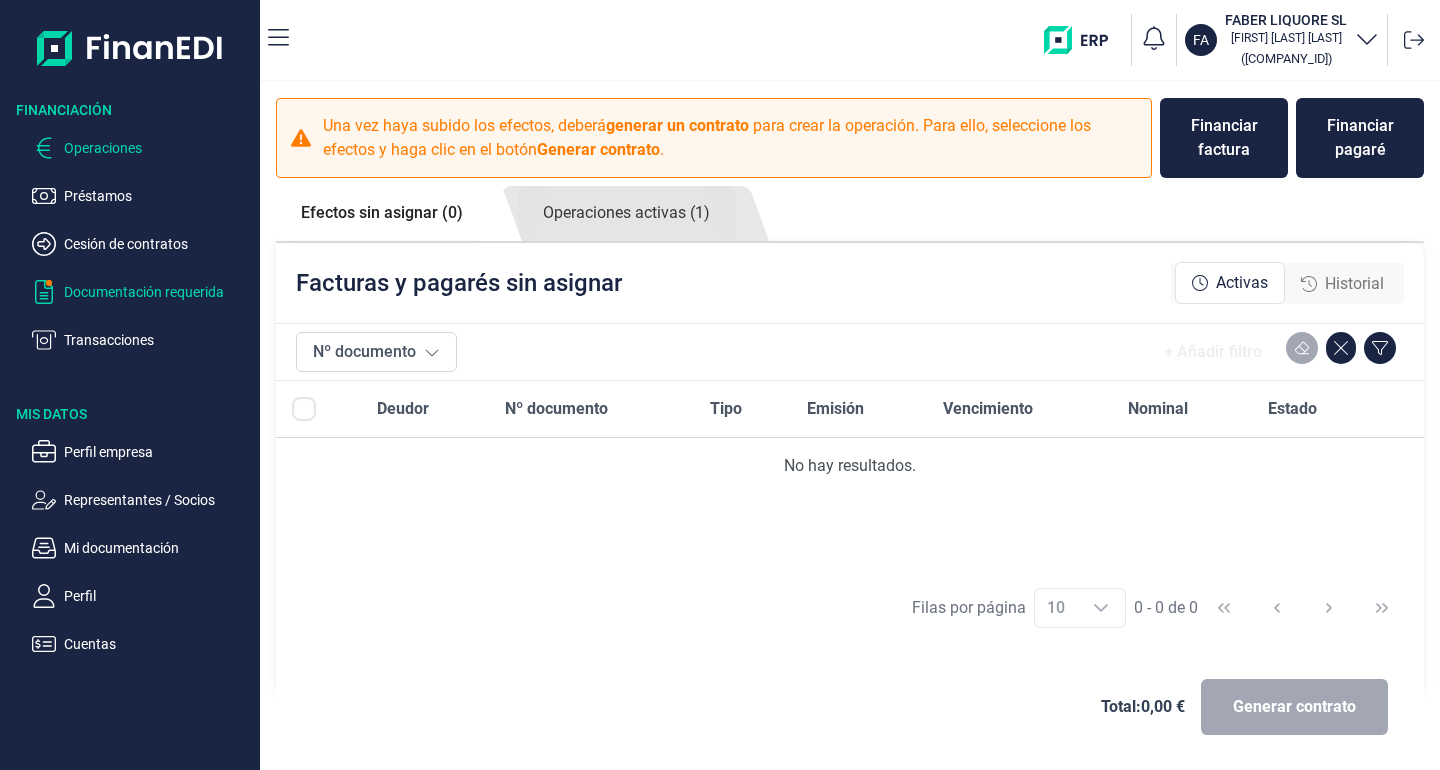click on "Documentación requerida" at bounding box center (158, 292) 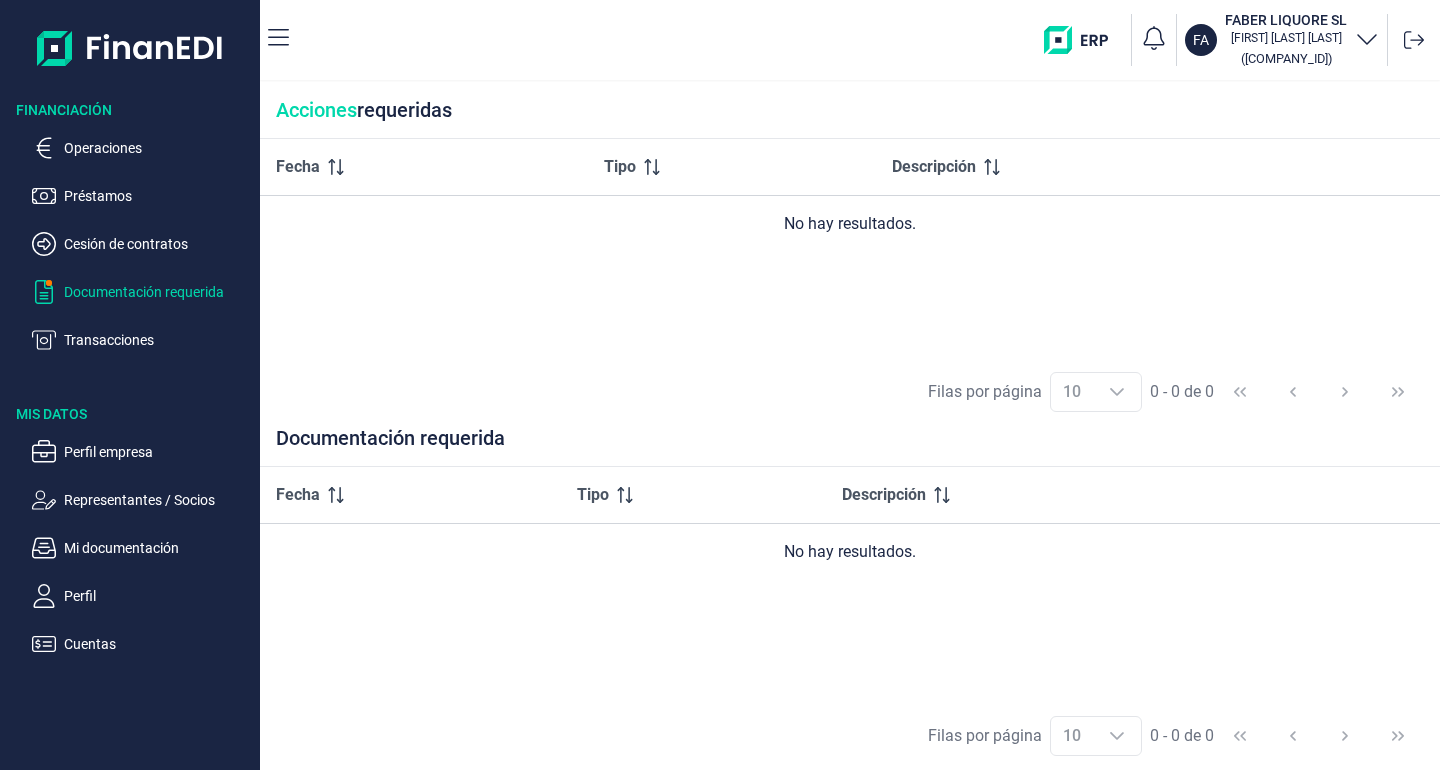 click 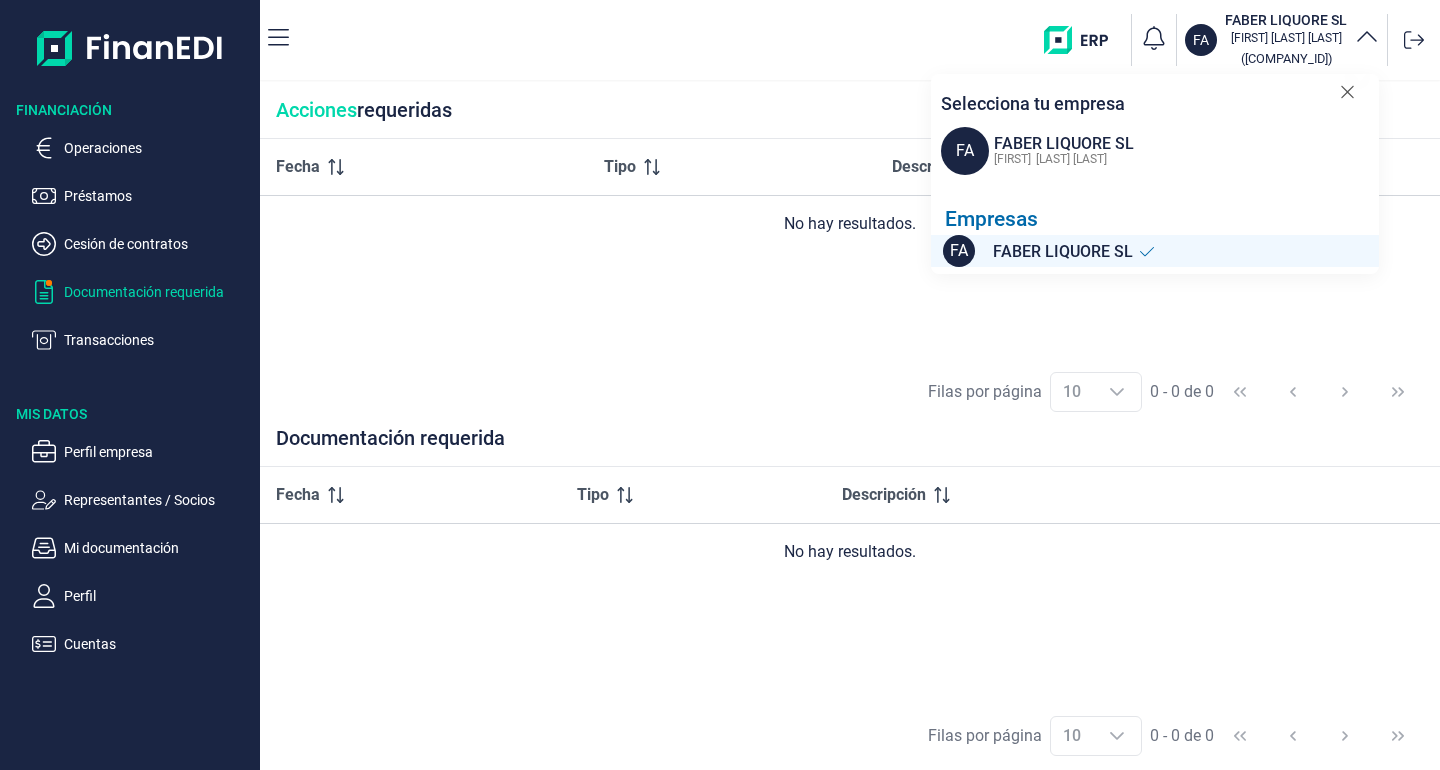 click on "Filas por página 10 10 10 0 - 0 de 0" at bounding box center (850, 391) 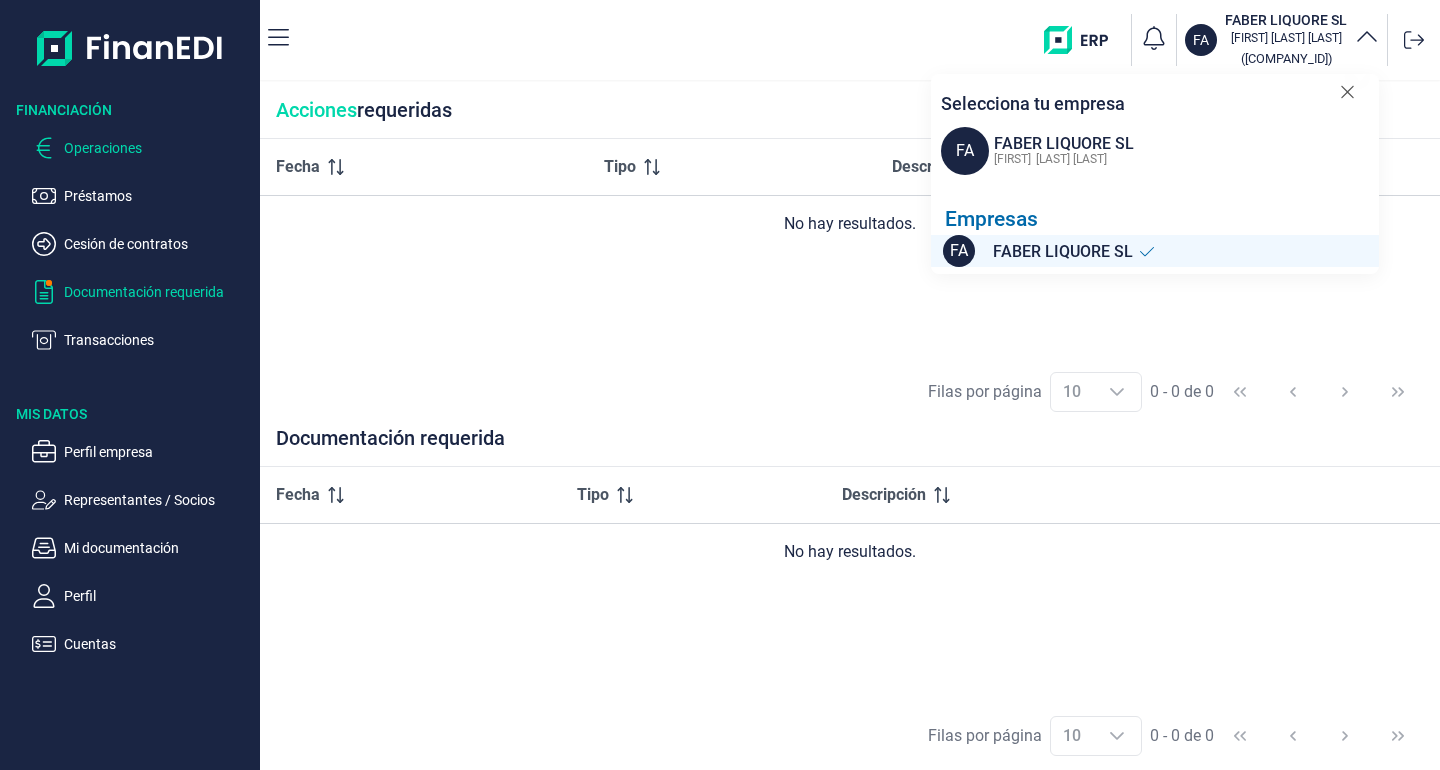 click on "Operaciones" at bounding box center [158, 148] 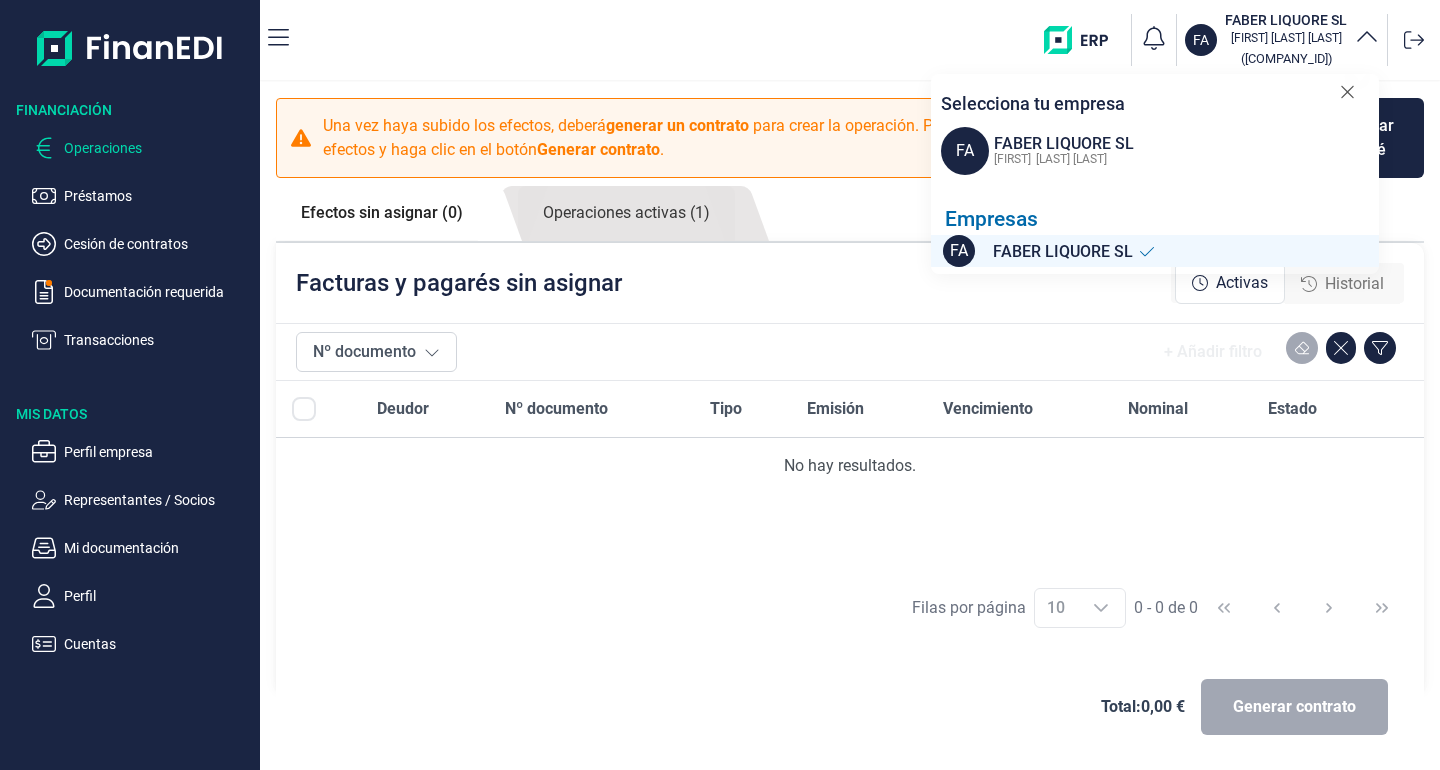 click on "Operaciones" at bounding box center [158, 148] 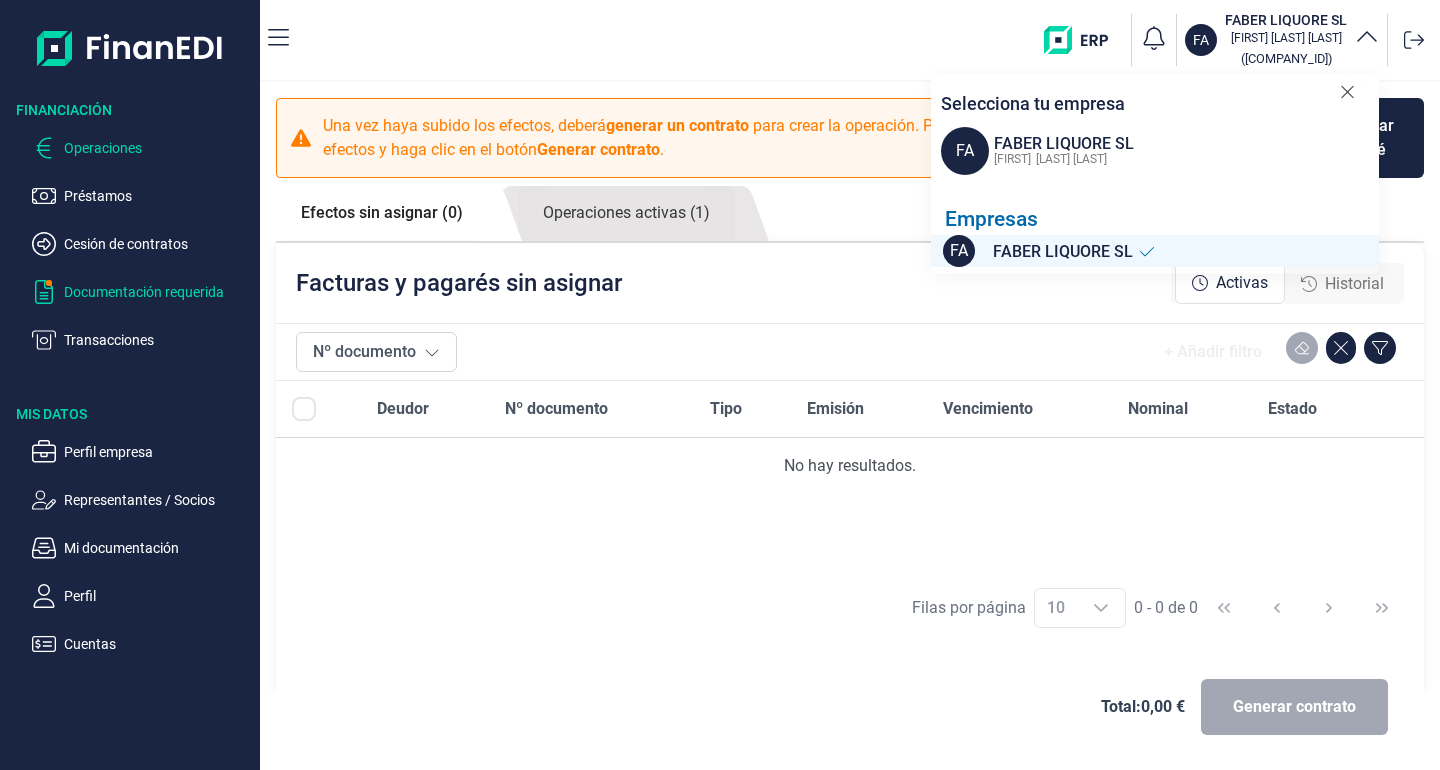 click on "Documentación requerida" at bounding box center (158, 292) 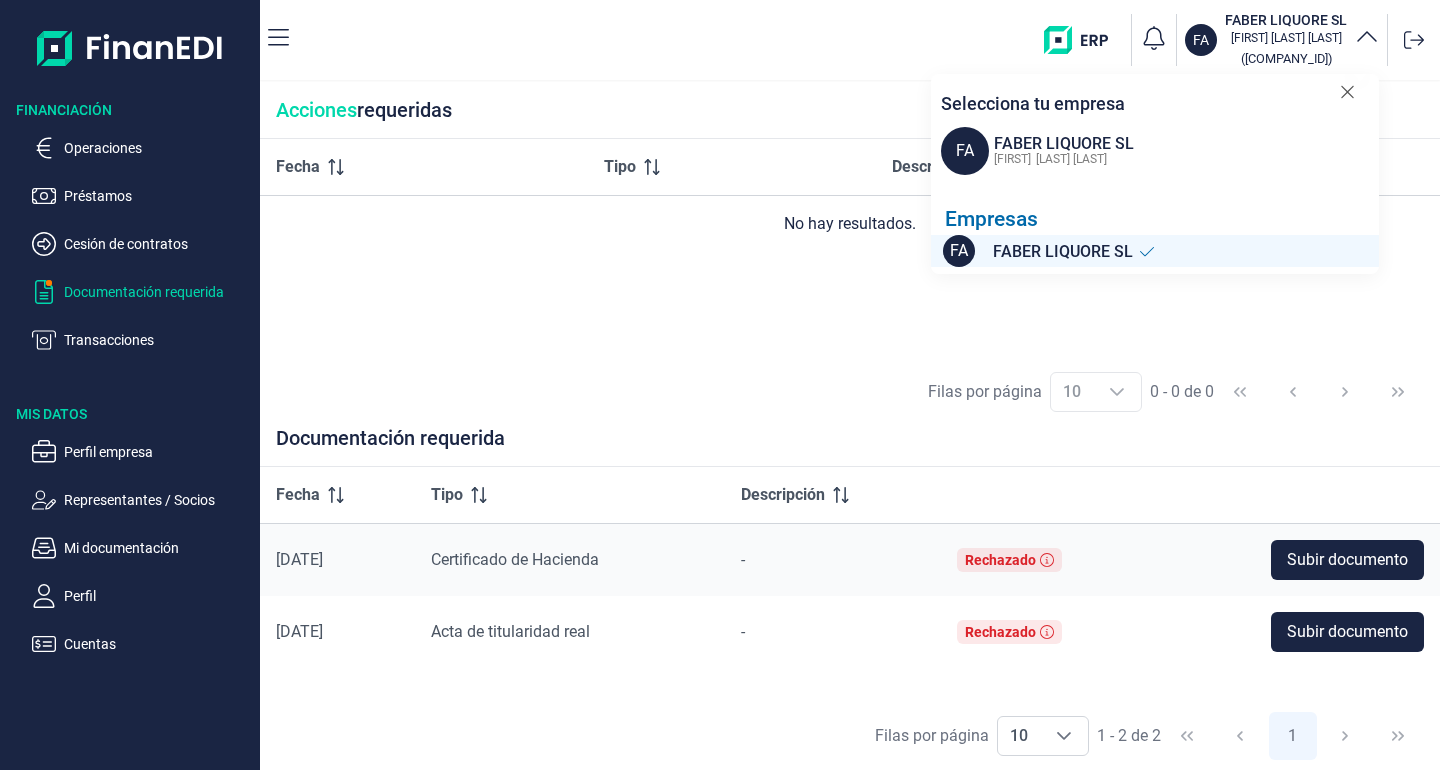 click on "Filas por página 10 10 10 0 - 0 de 0" at bounding box center [850, 391] 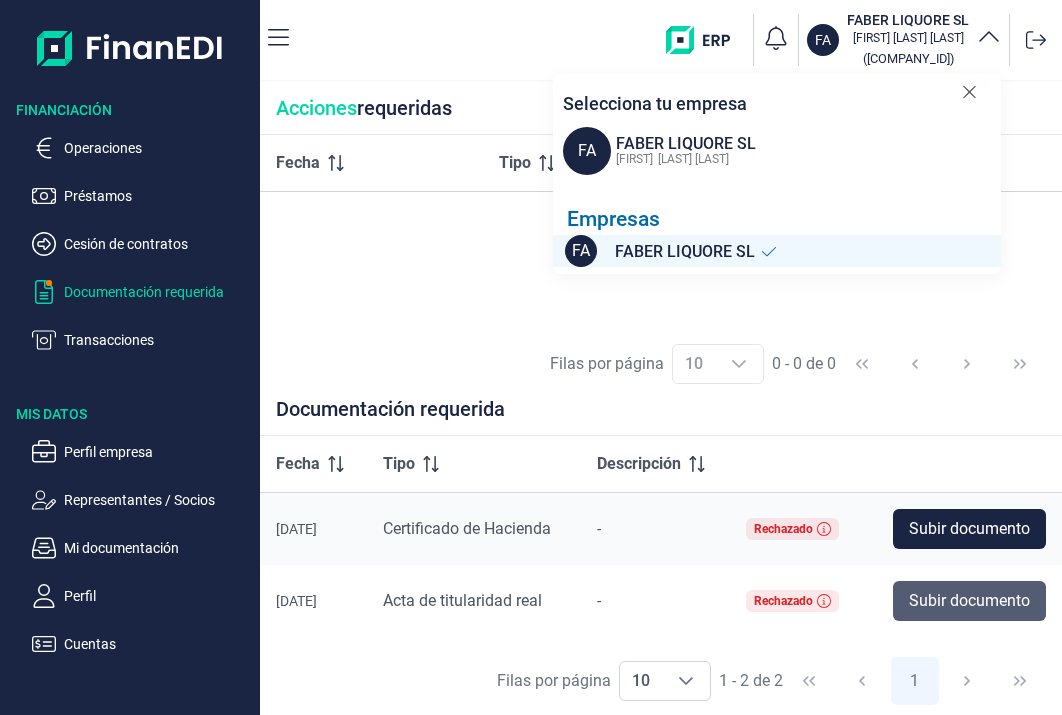 click on "Subir documento" at bounding box center (969, 601) 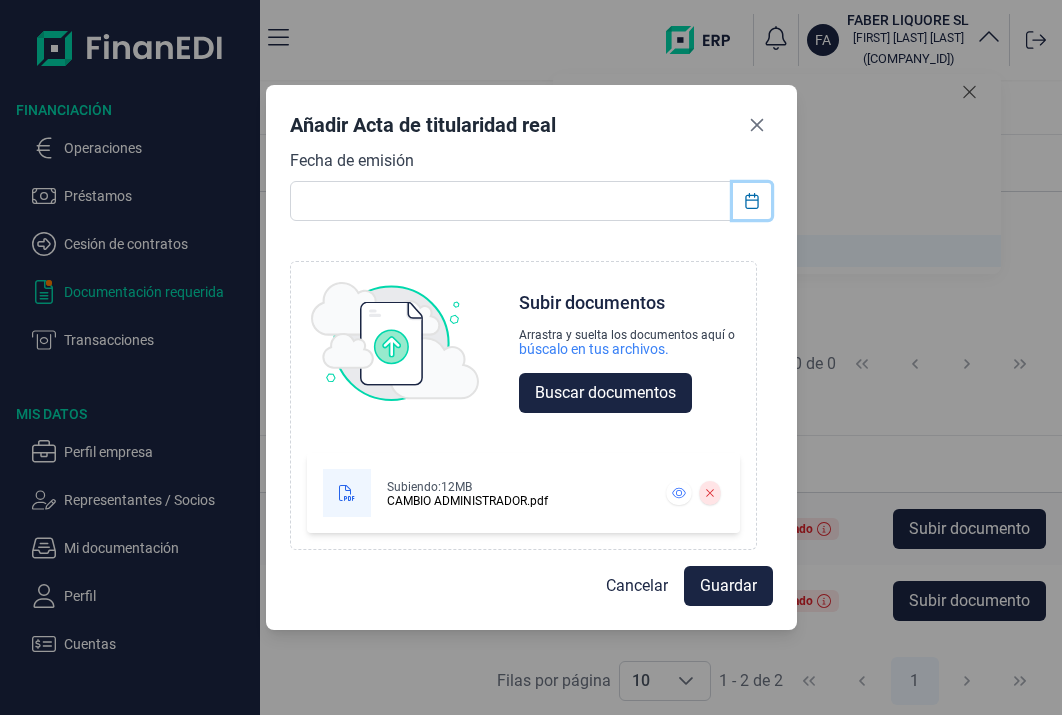click 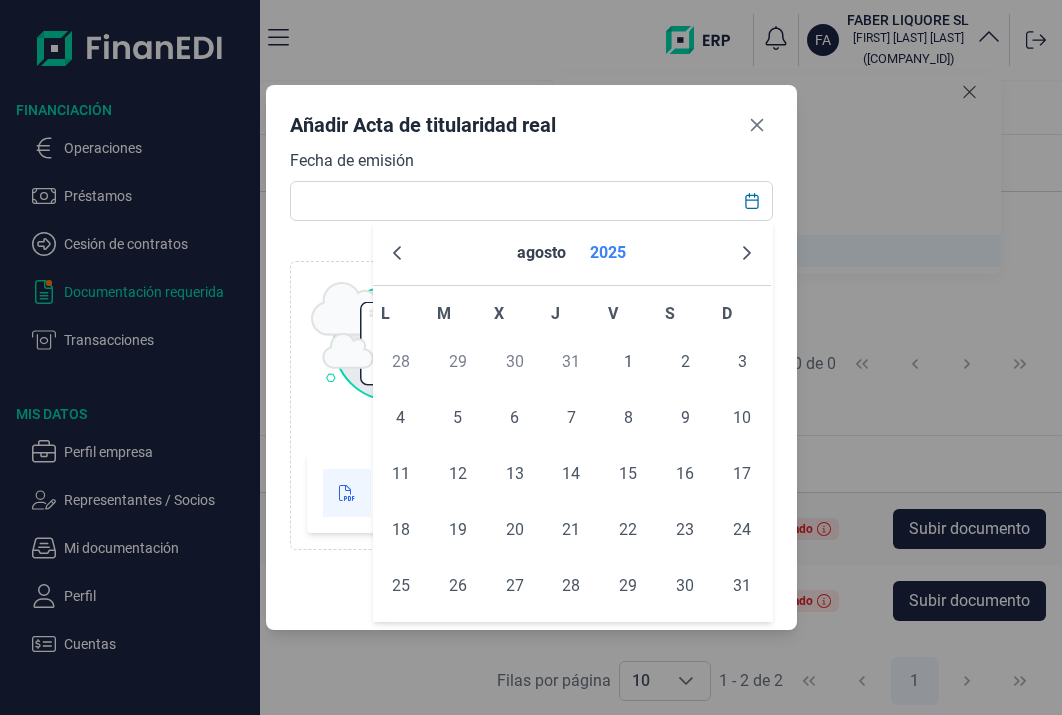 click on "2025" at bounding box center (608, 253) 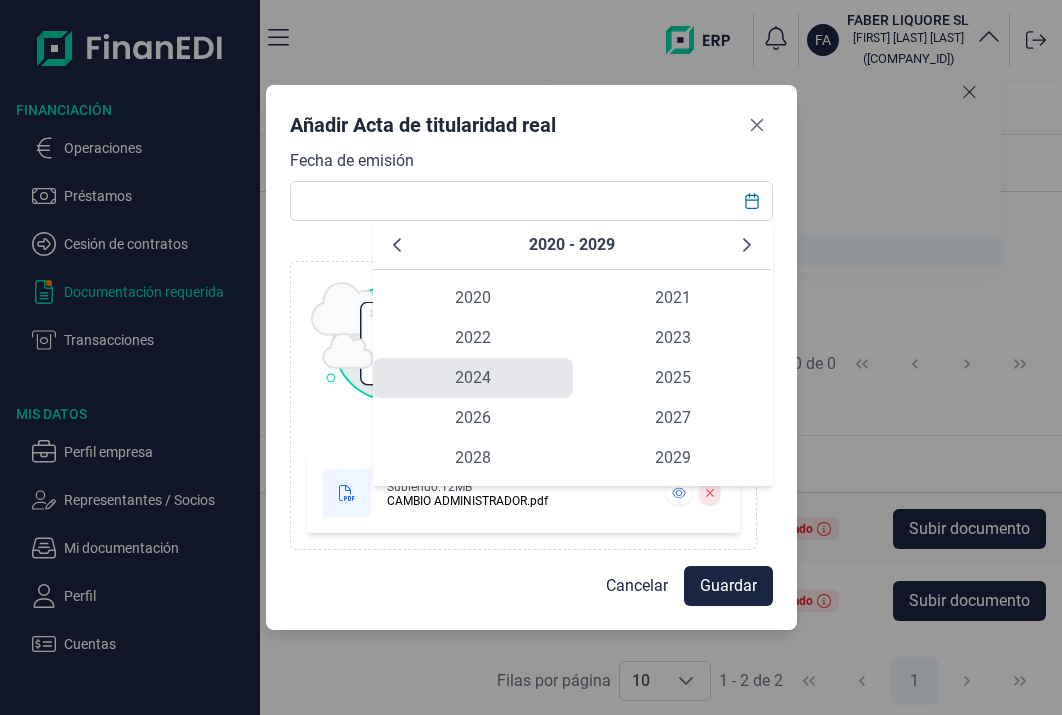 click on "2024" at bounding box center (473, 378) 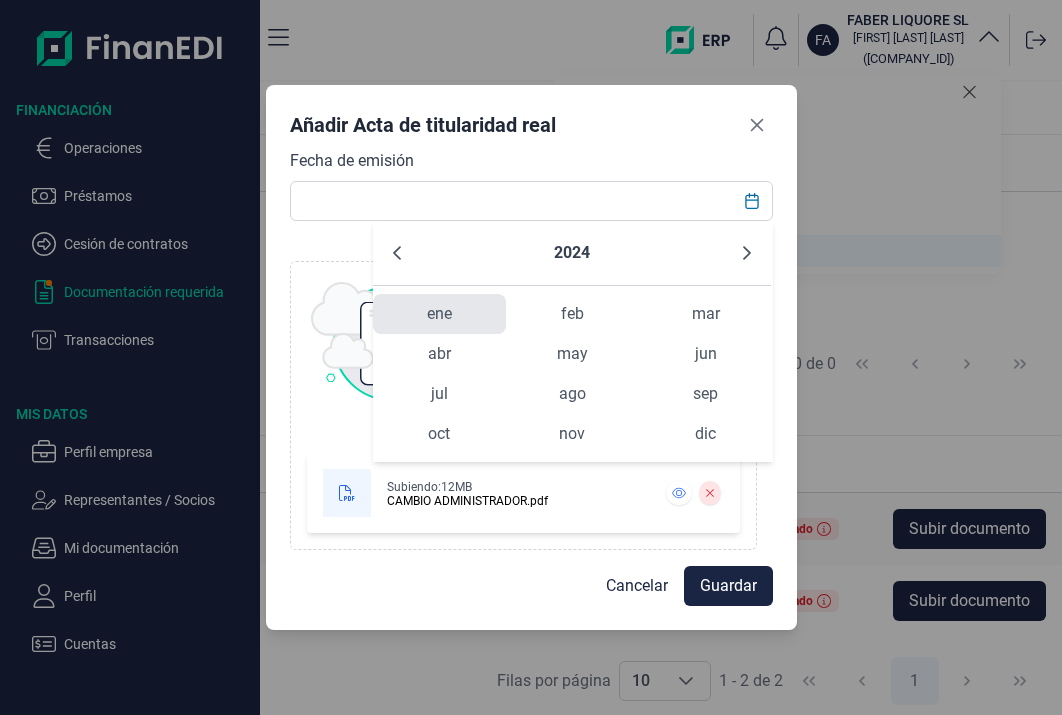 click on "ene" at bounding box center (439, 314) 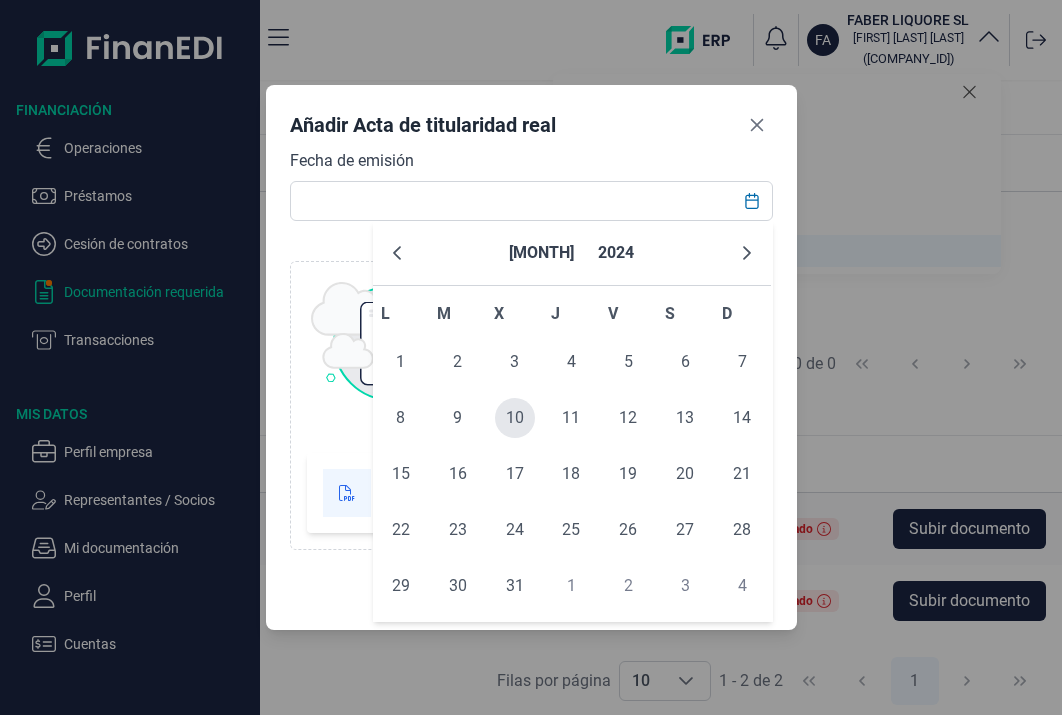 click on "10" at bounding box center (515, 418) 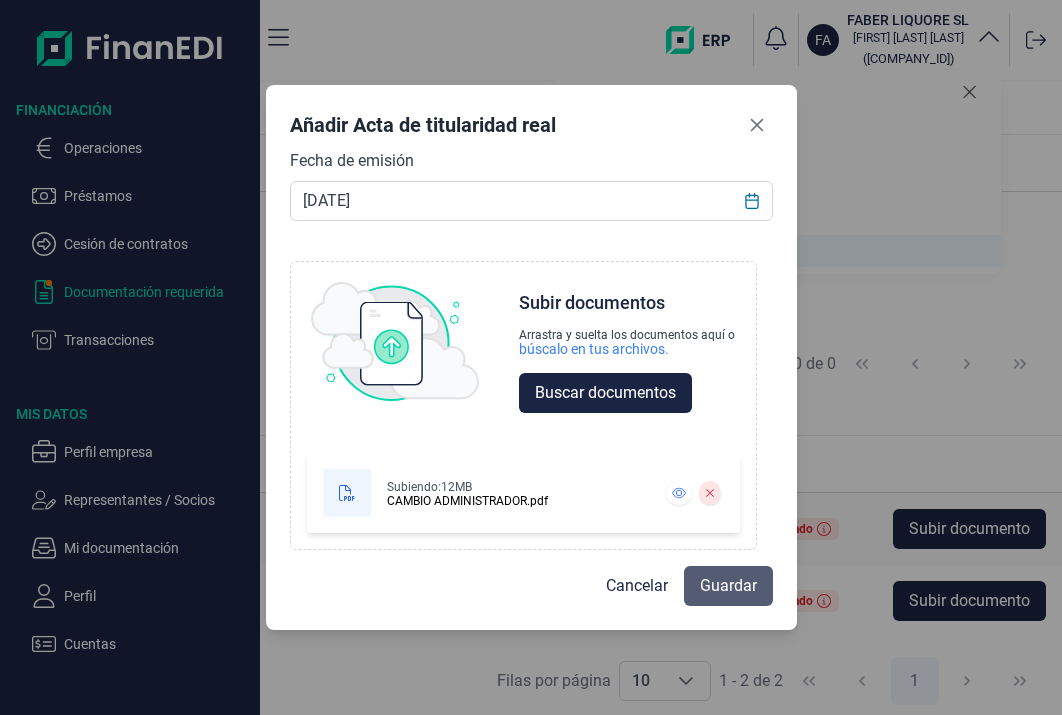 click on "Guardar" at bounding box center [728, 586] 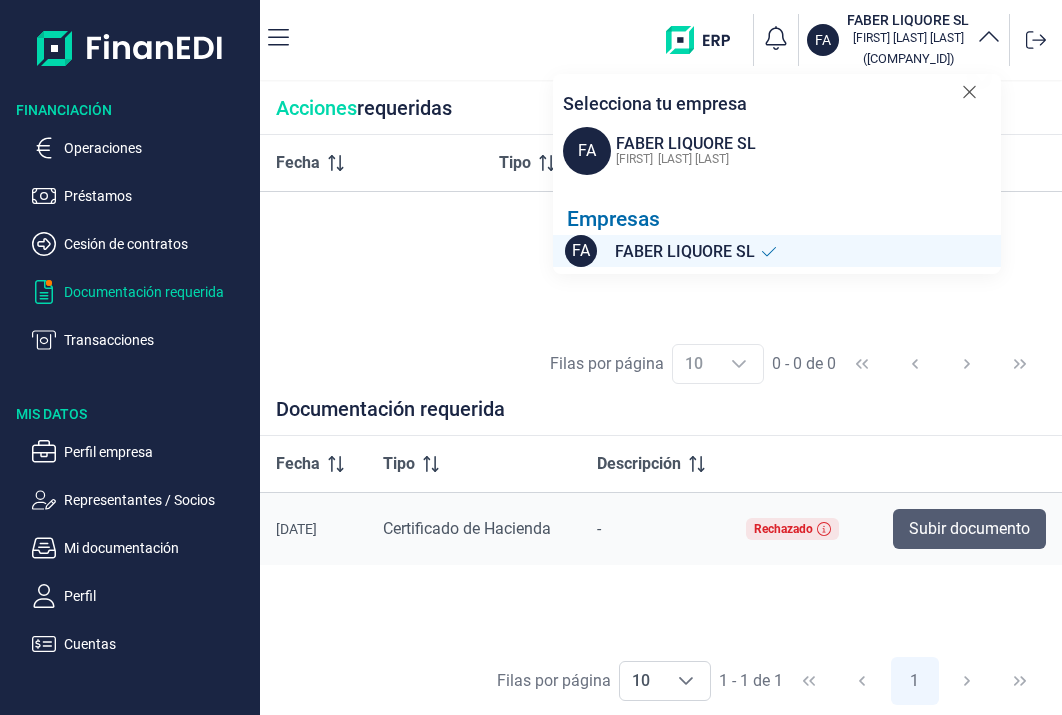 click on "Subir documento" at bounding box center [969, 529] 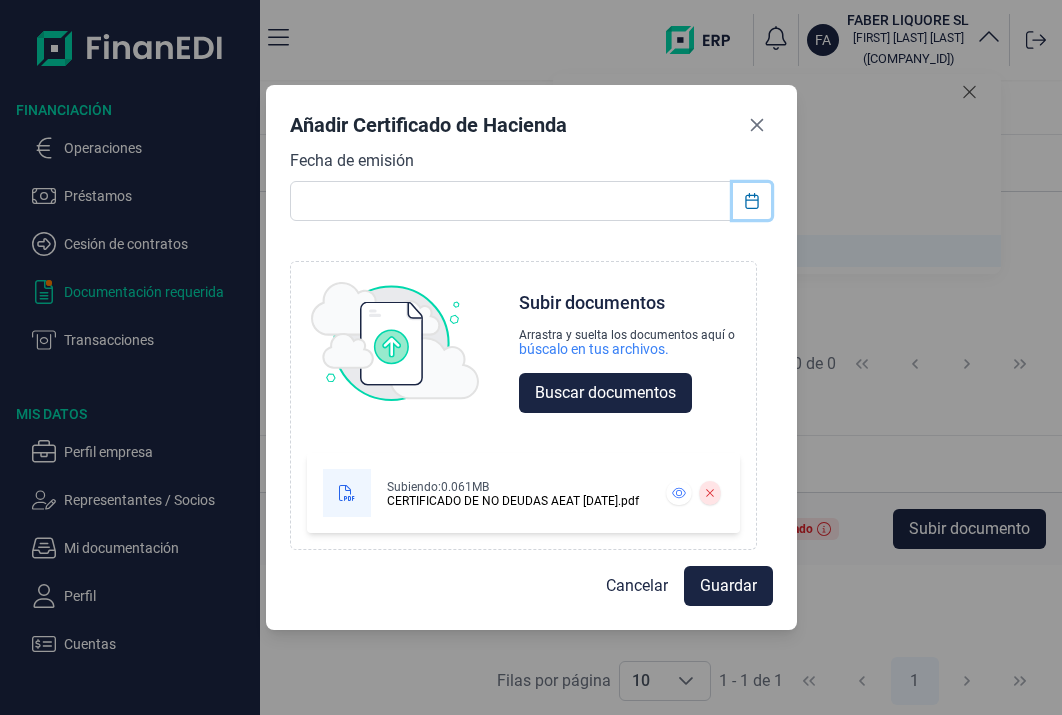 click at bounding box center (752, 201) 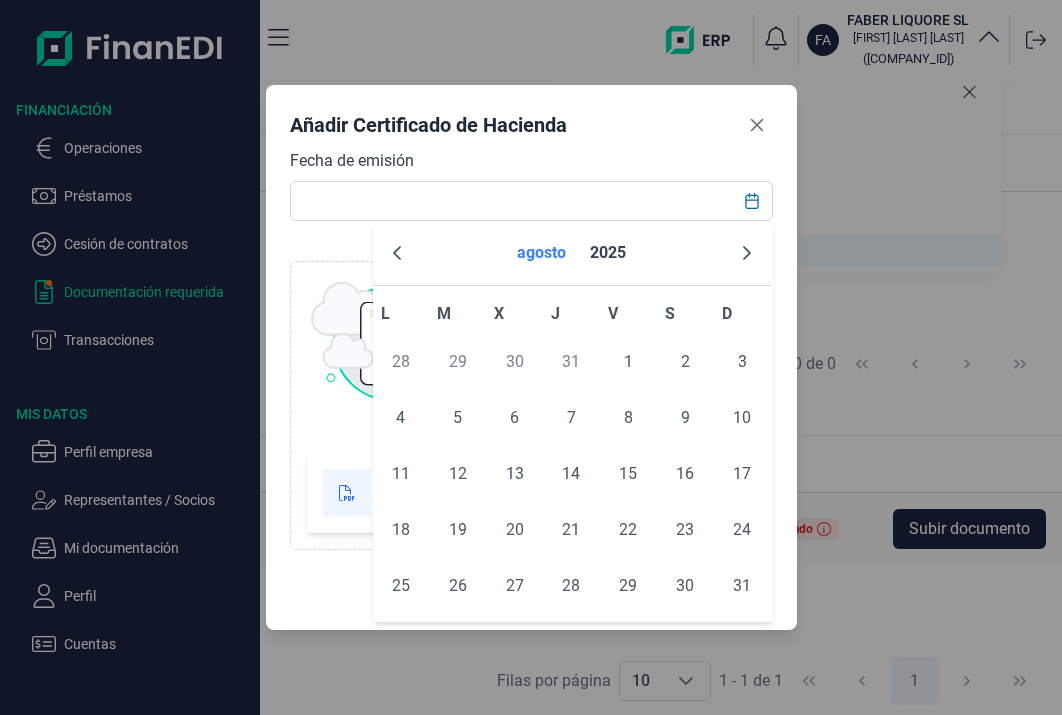 click on "agosto" at bounding box center [541, 253] 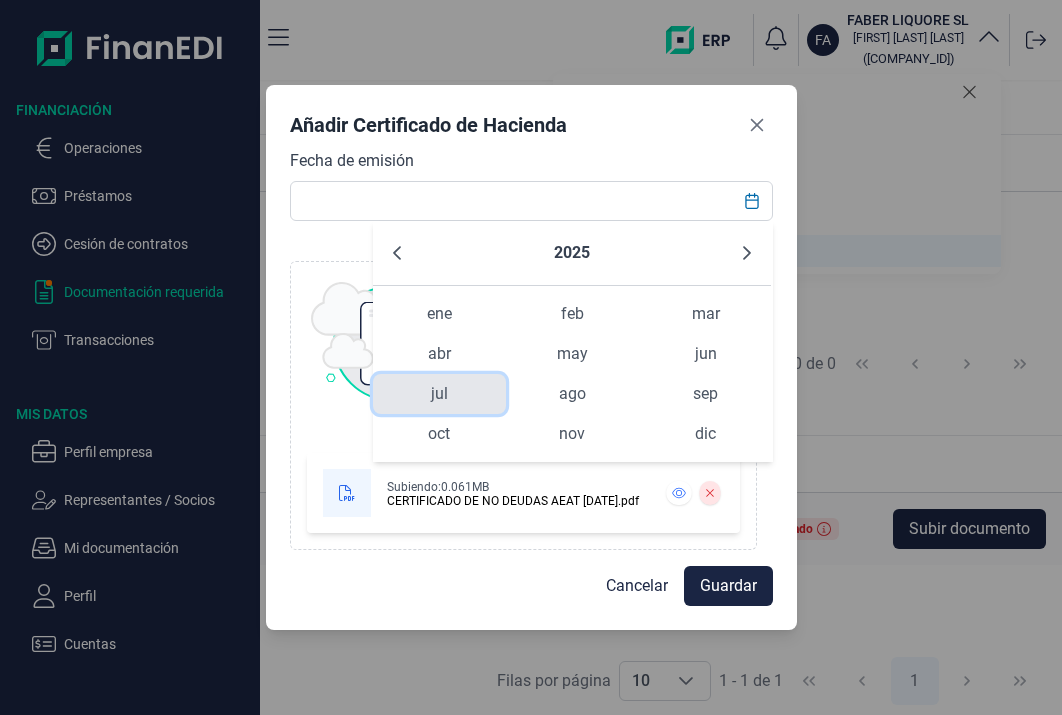 click on "jul" at bounding box center [439, 394] 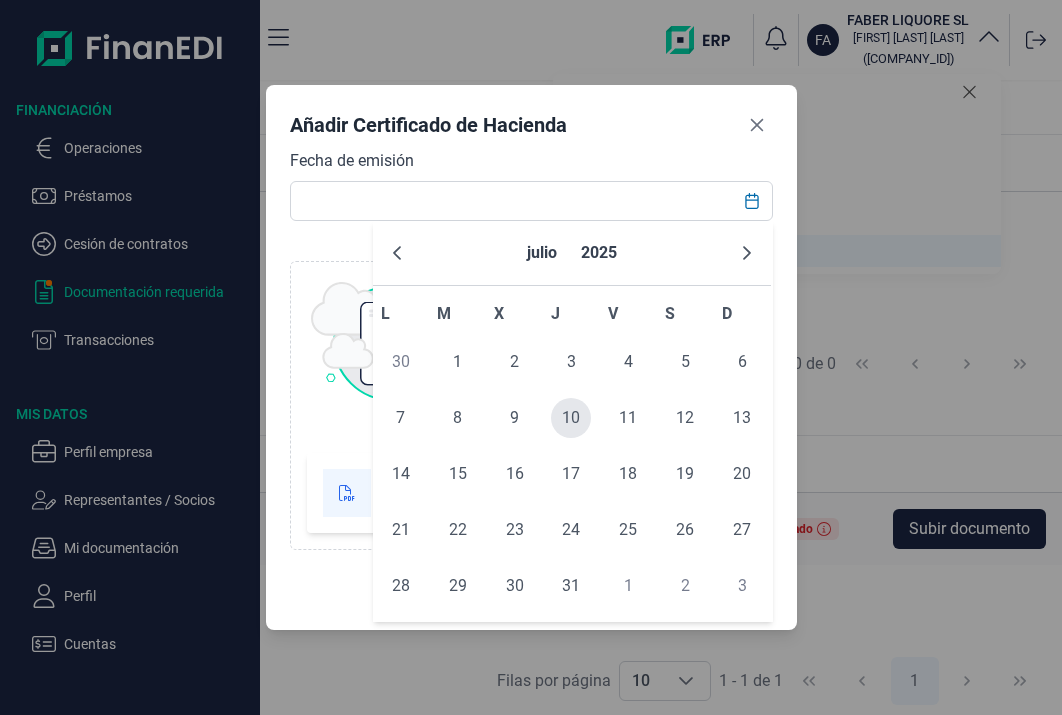 click on "10" at bounding box center (571, 418) 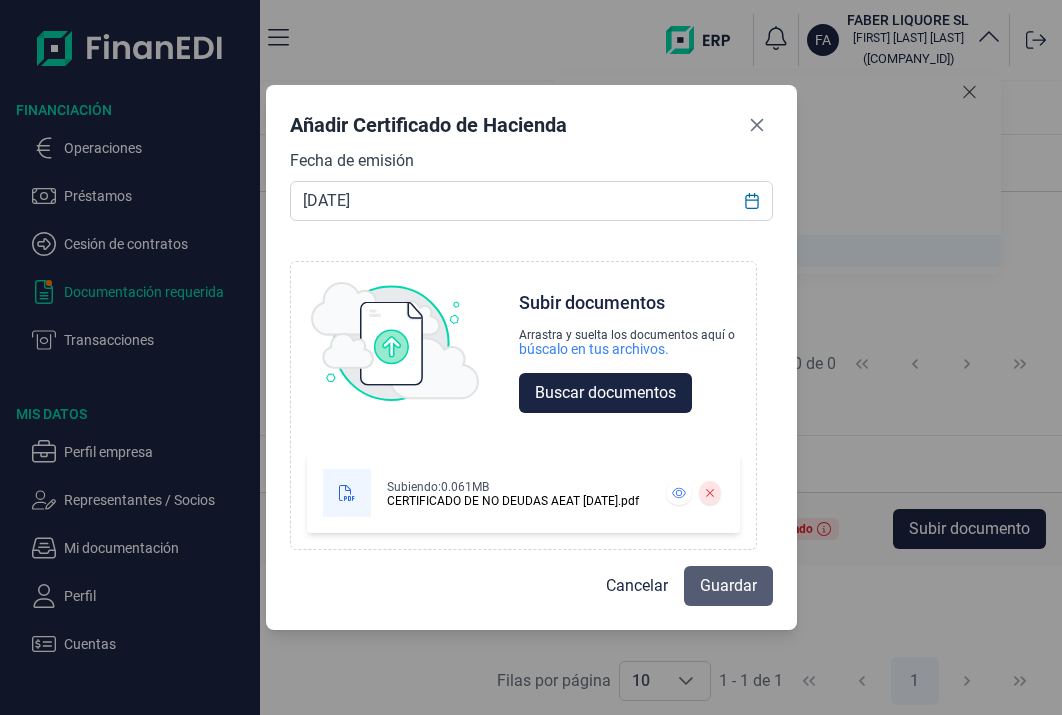 click on "Guardar" at bounding box center [728, 586] 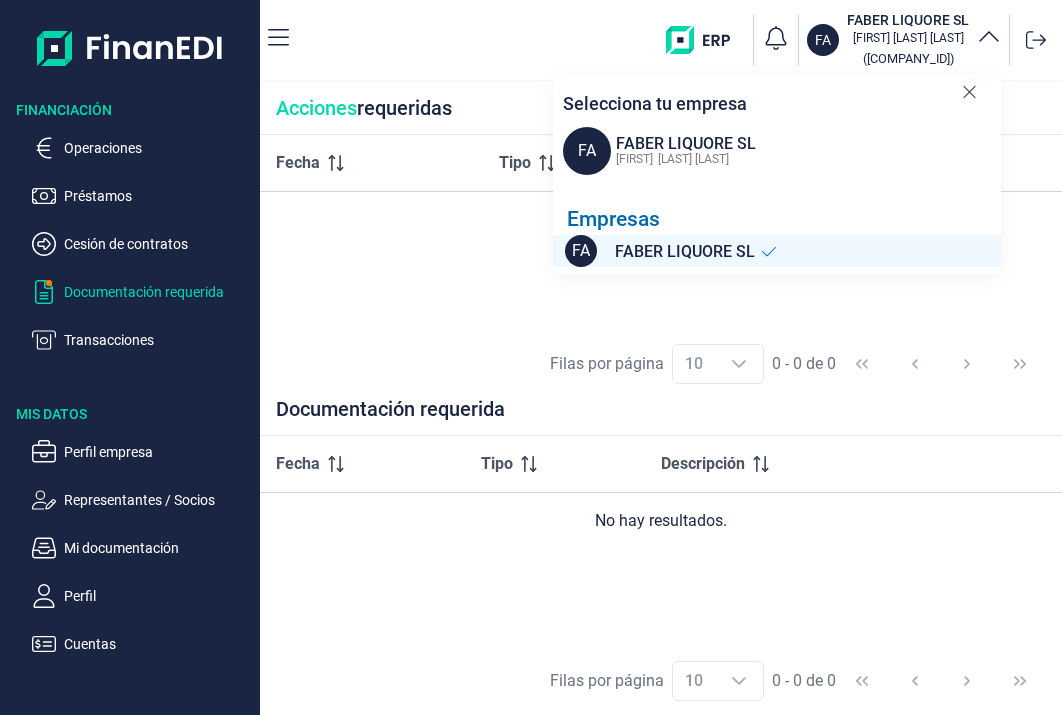 click on "Documentación requerida" at bounding box center (158, 292) 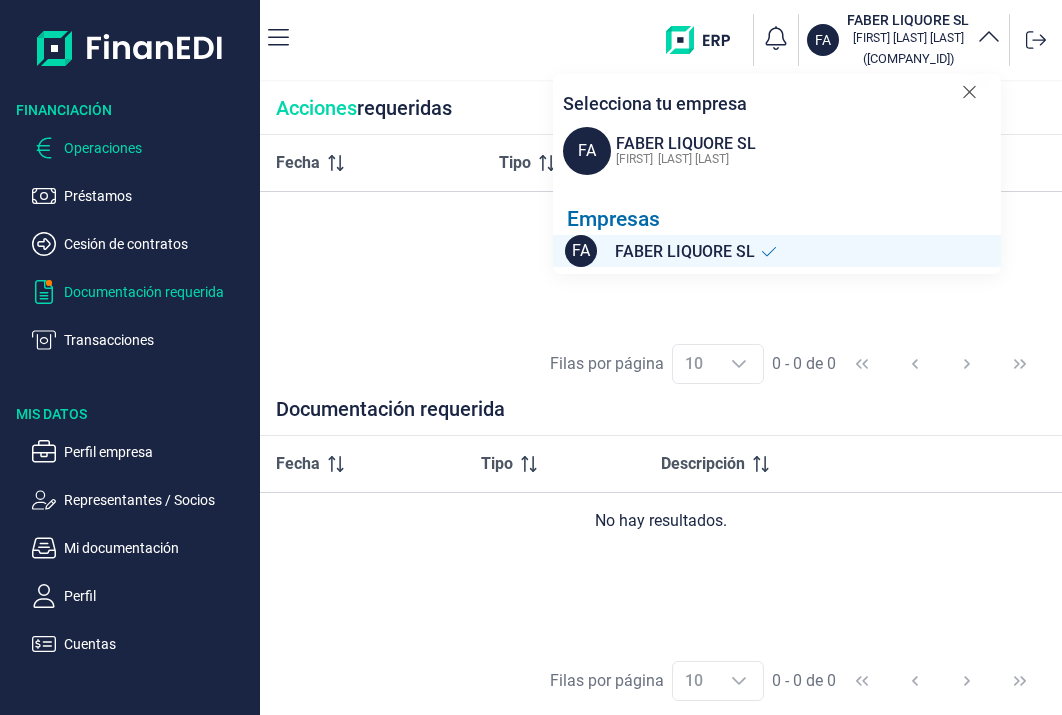 click on "Operaciones" at bounding box center [158, 148] 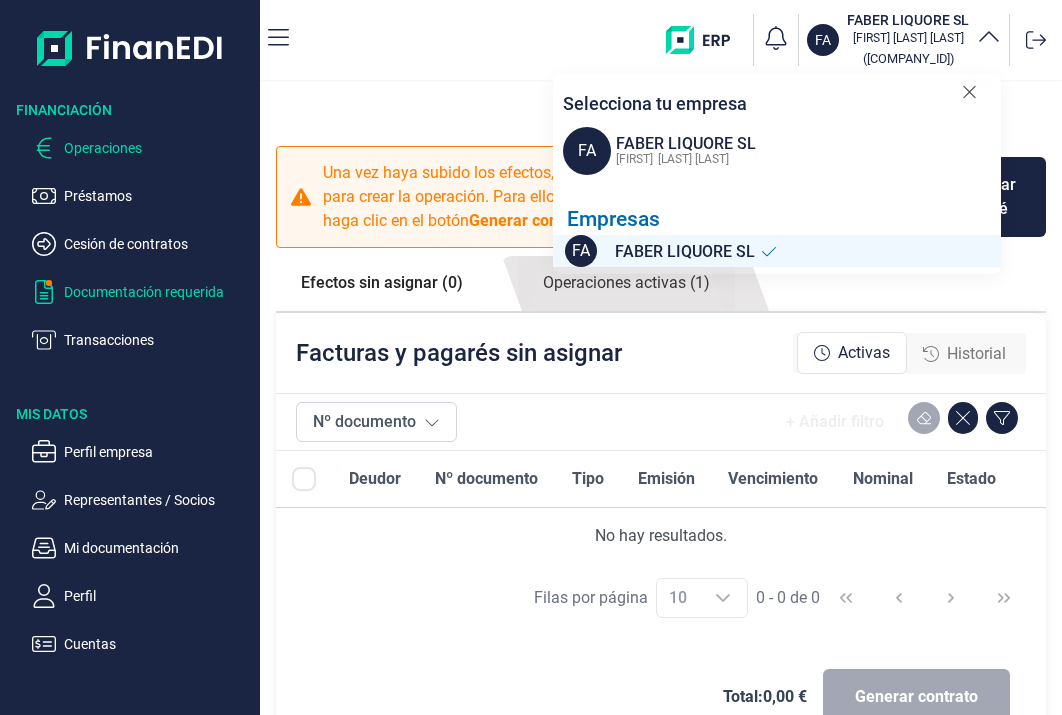 click on "Documentación requerida" at bounding box center (158, 292) 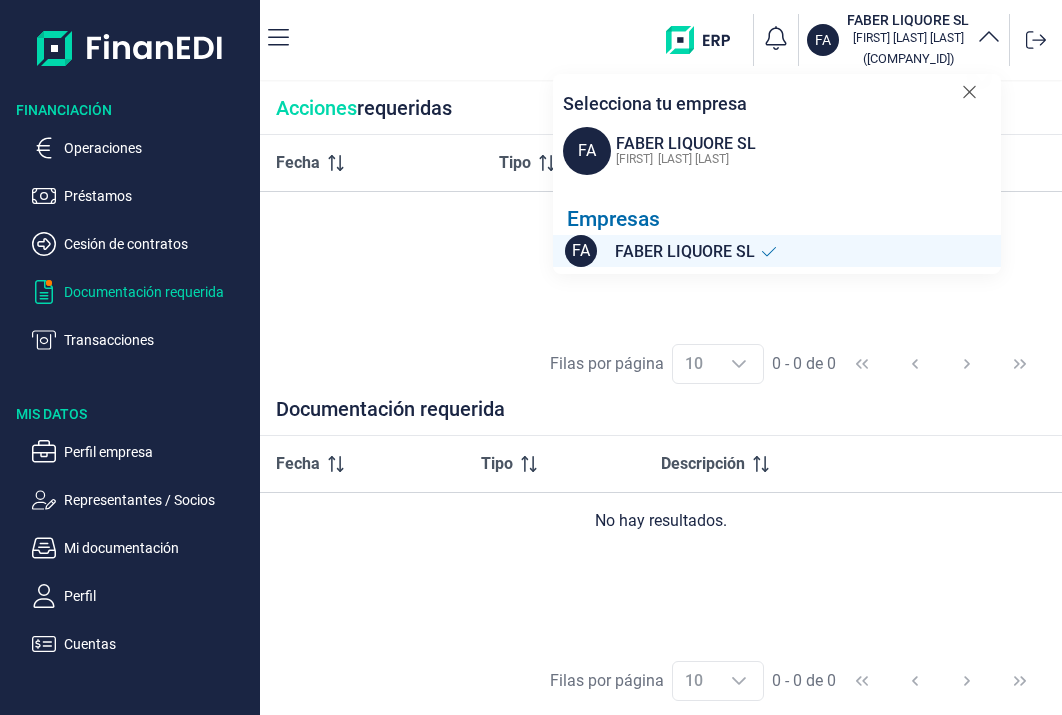 click on "Documentación requerida" at bounding box center (158, 292) 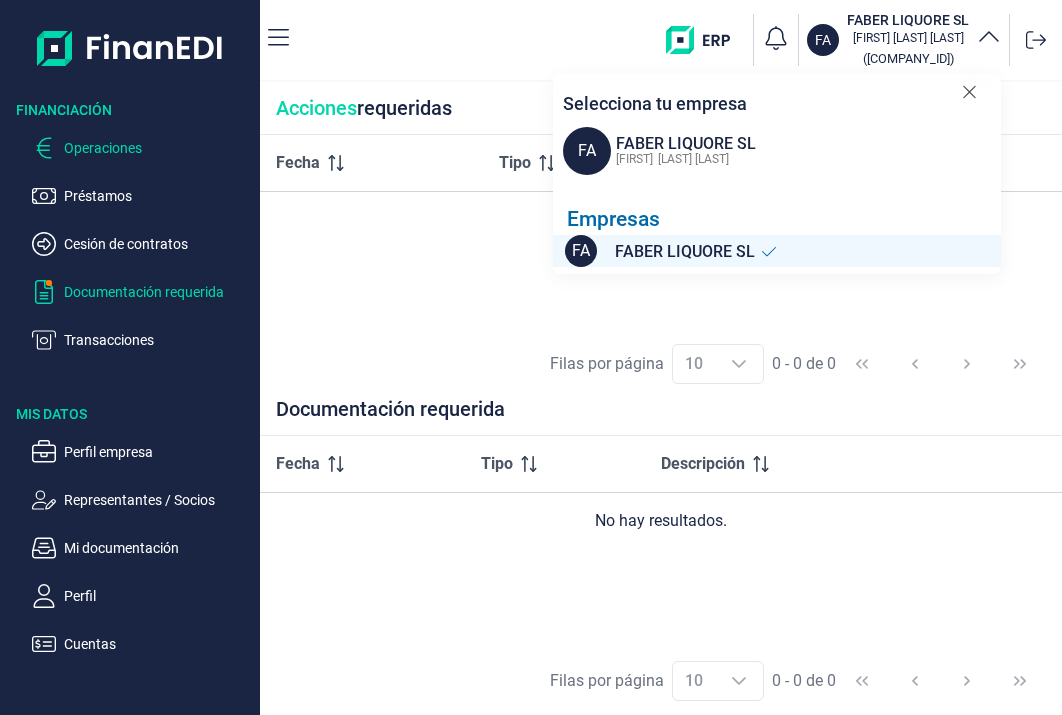 click on "Operaciones" at bounding box center (158, 148) 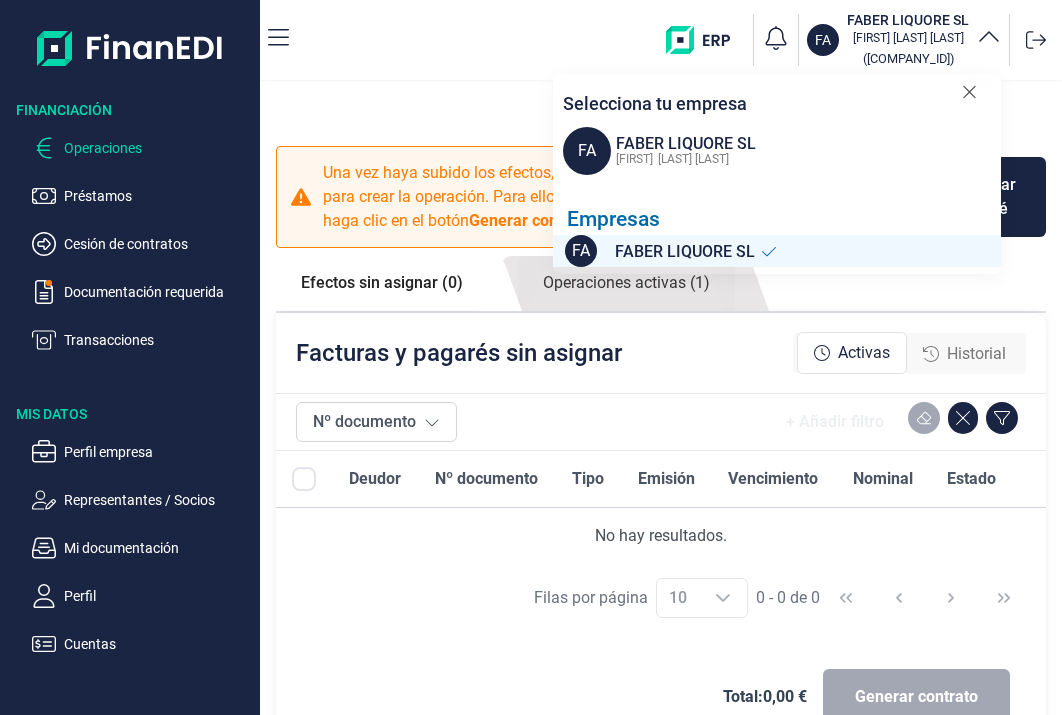click on "Operaciones Préstamos Cesión de contratos Documentación requerida Transacciones" at bounding box center (130, 236) 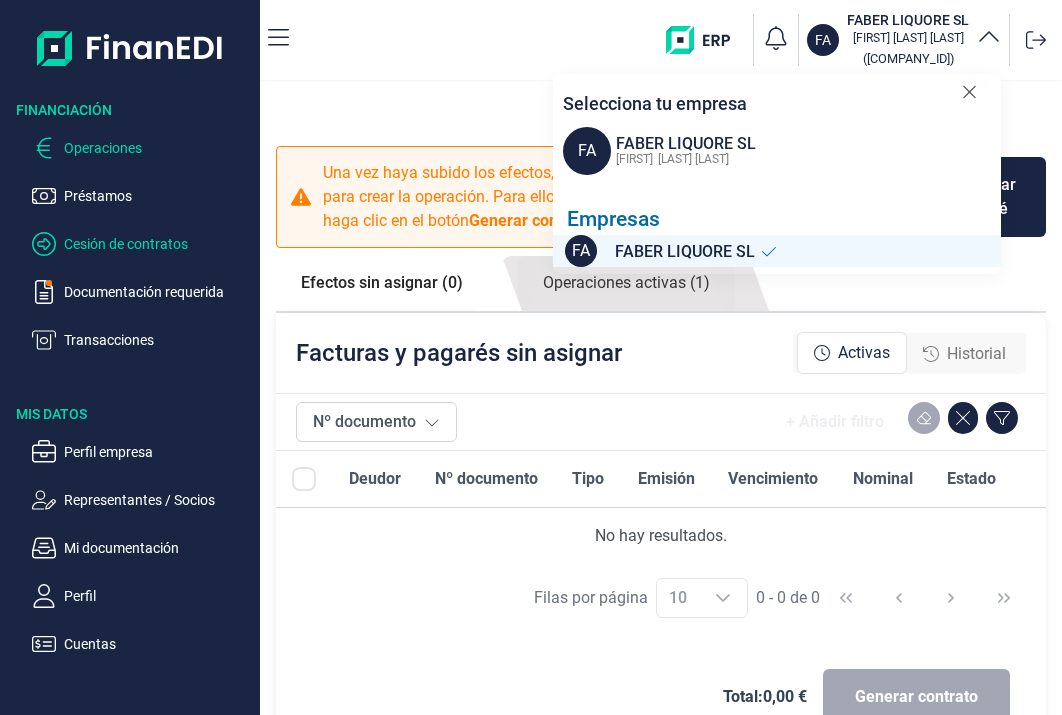 click on "Cesión de contratos" at bounding box center [158, 244] 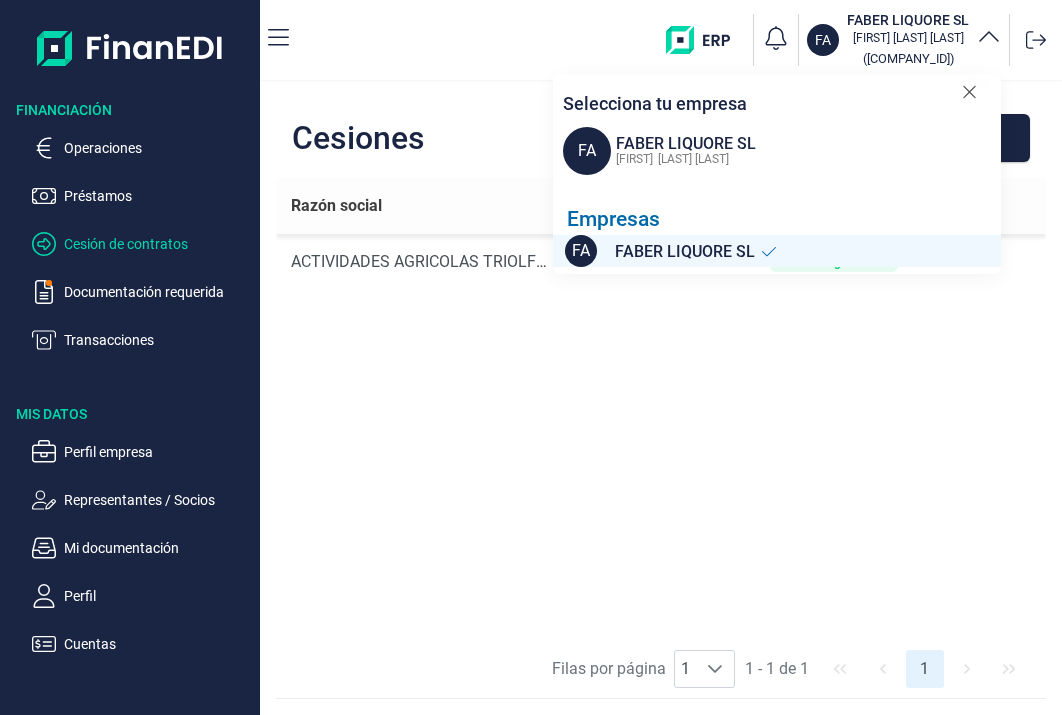 click on "Operaciones Préstamos Cesión de contratos Documentación requerida Transacciones" at bounding box center (130, 236) 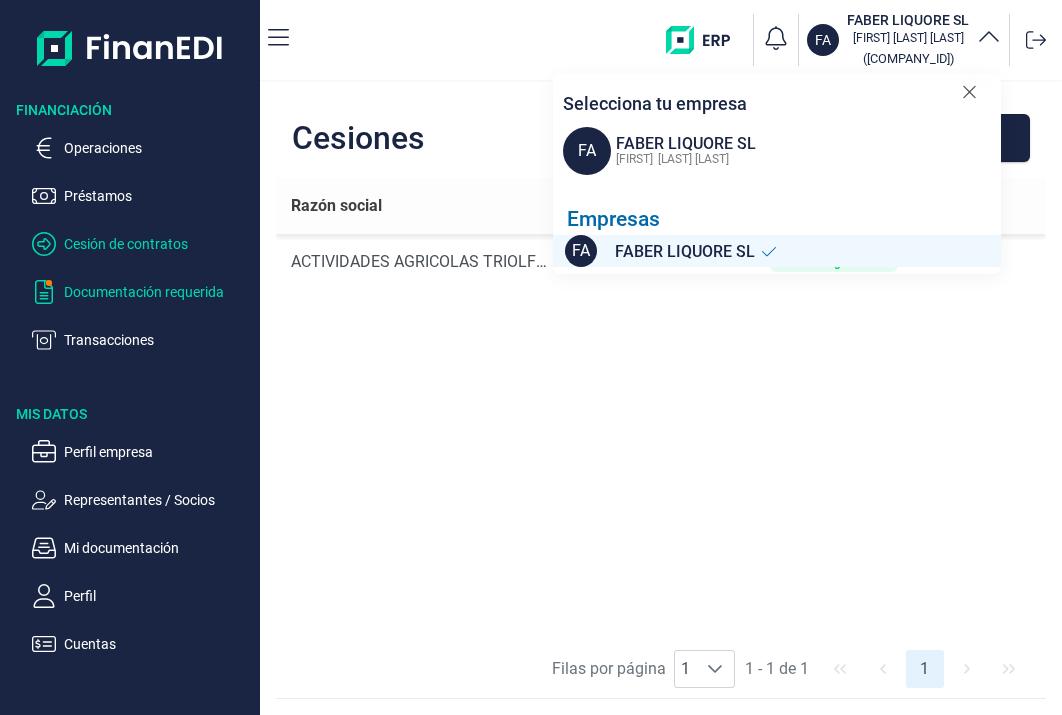 click on "Documentación requerida" at bounding box center (158, 292) 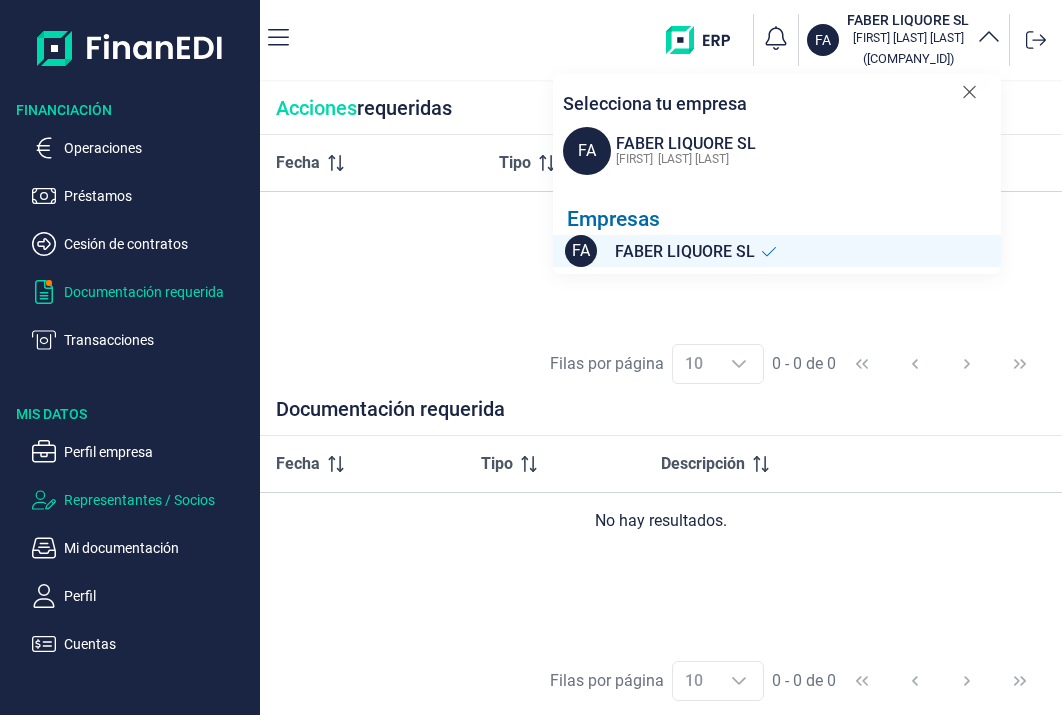 click on "Representantes / Socios" at bounding box center [158, 500] 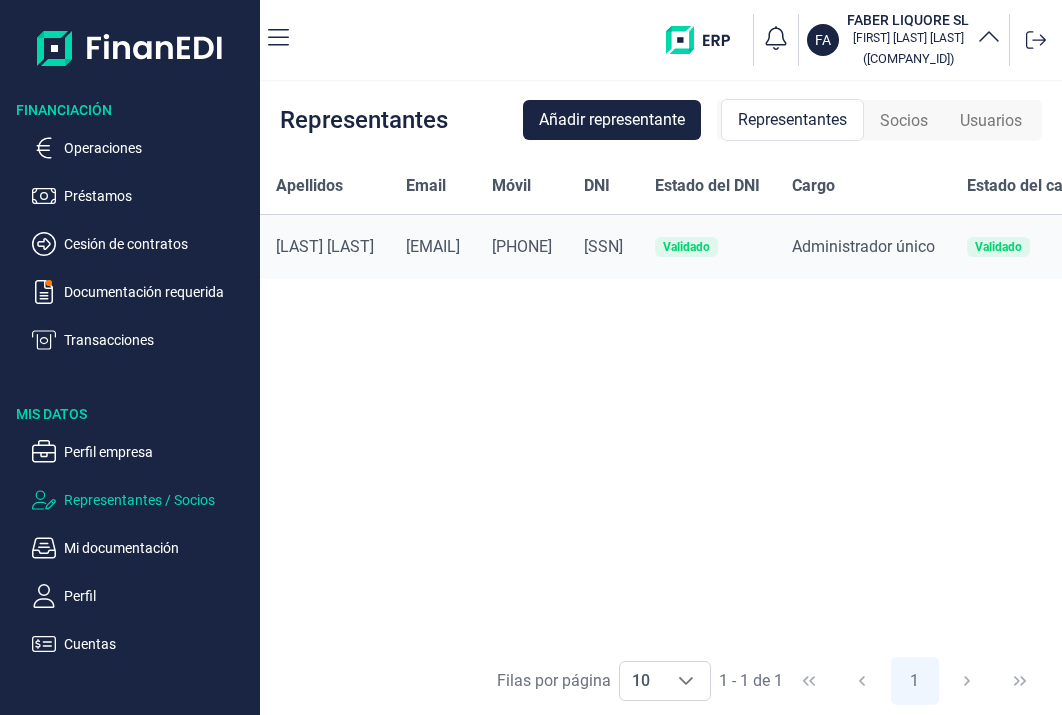scroll, scrollTop: 0, scrollLeft: 0, axis: both 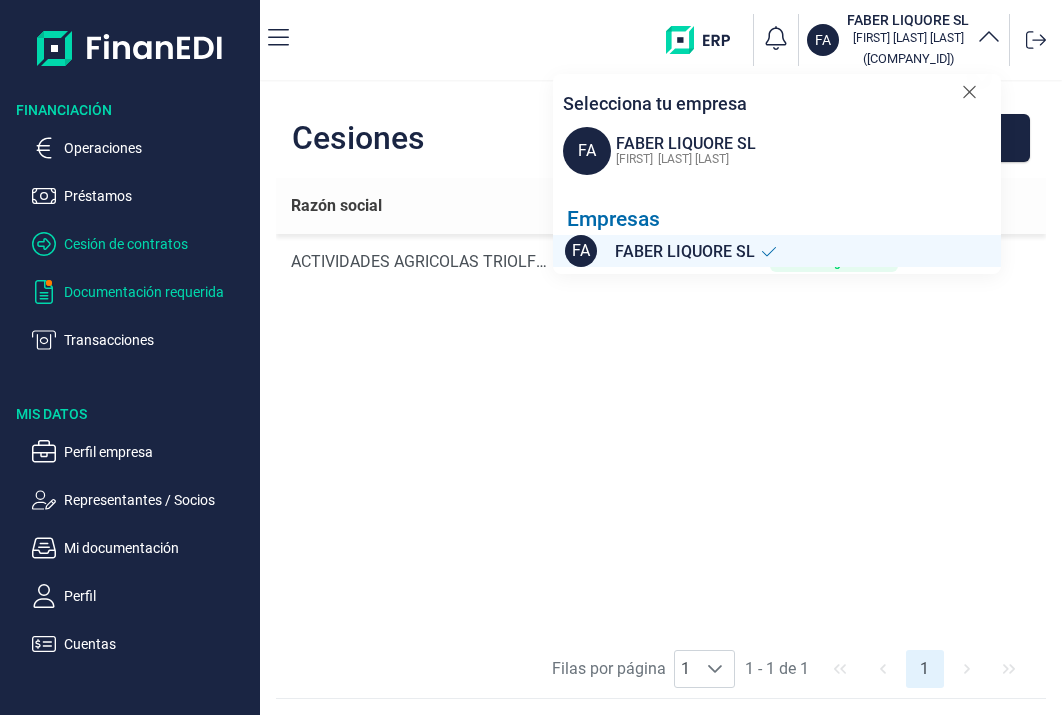 click on "Documentación requerida" at bounding box center (158, 292) 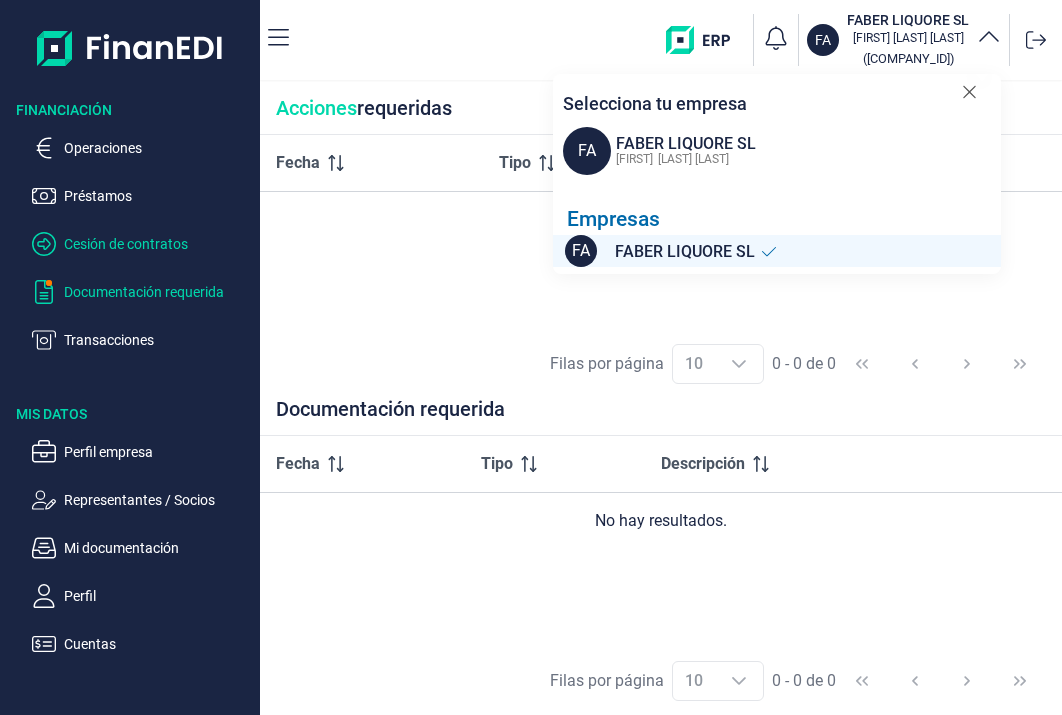 click on "Cesión de contratos" at bounding box center (158, 244) 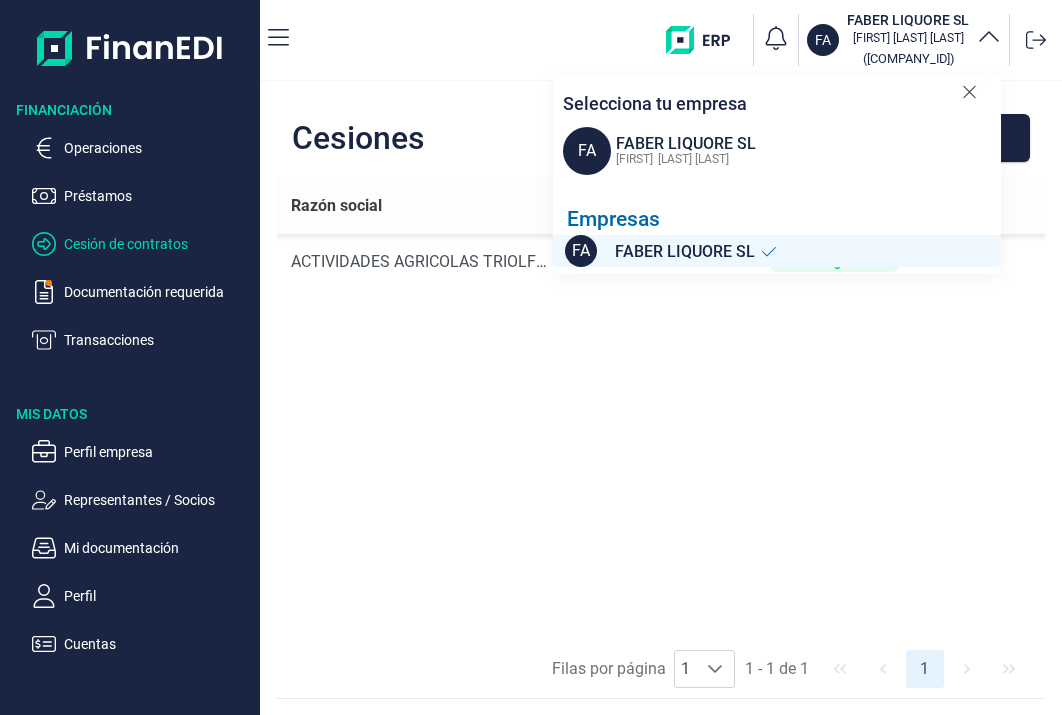 click 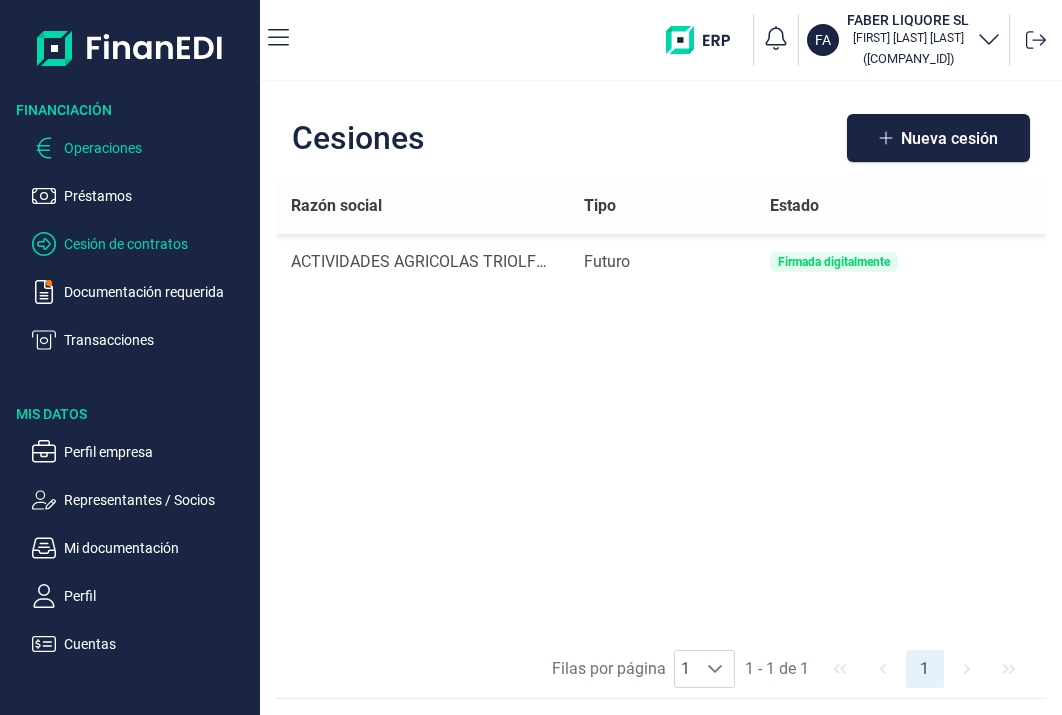 click on "Operaciones" at bounding box center [158, 148] 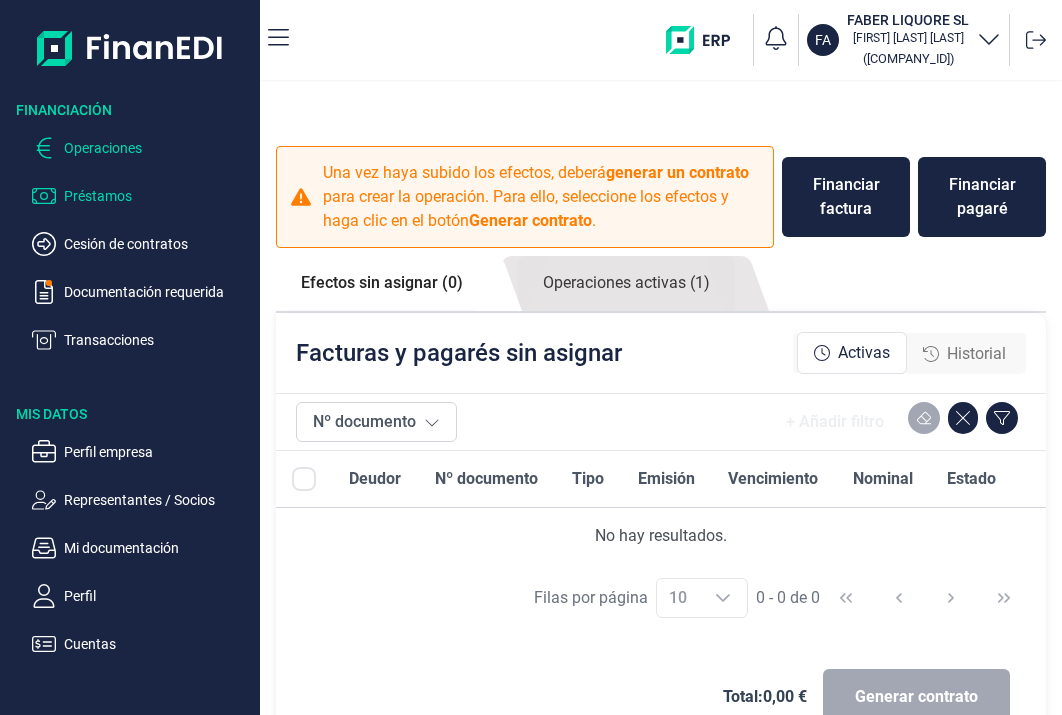 click on "Préstamos" at bounding box center (158, 196) 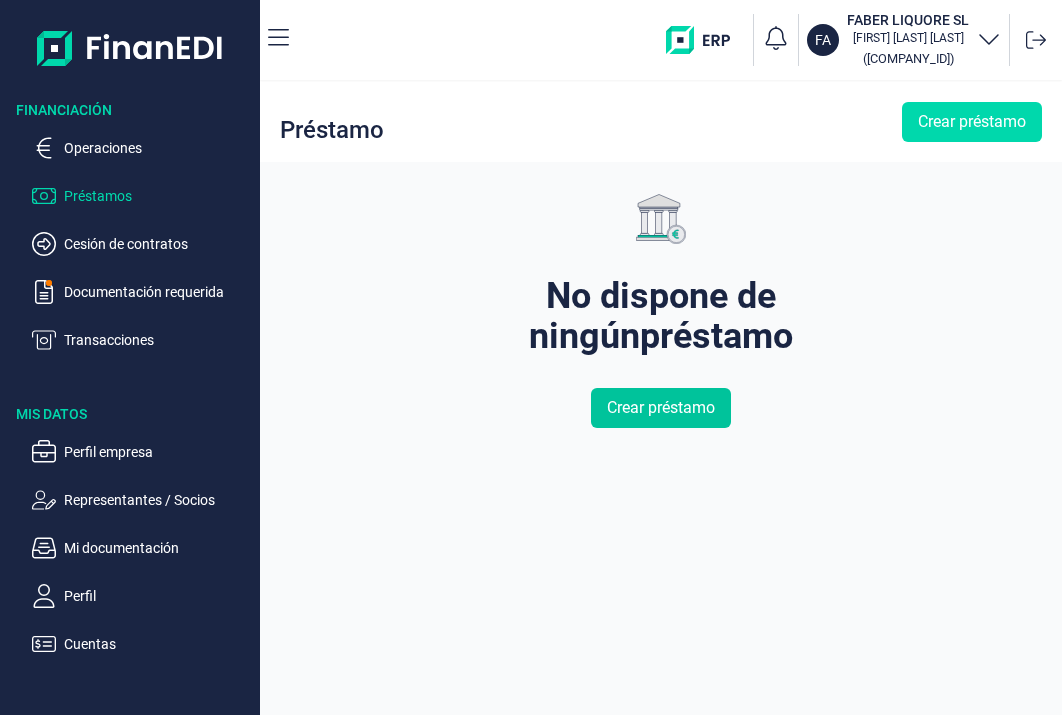 click on "Crear préstamo" at bounding box center (661, 408) 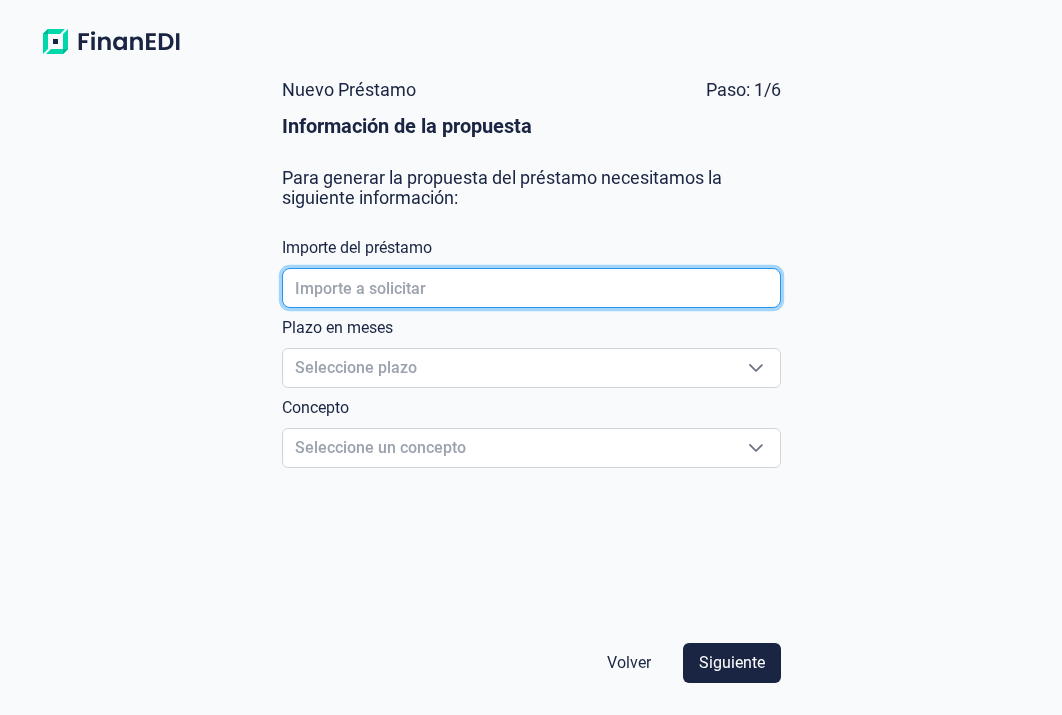 click at bounding box center (531, 288) 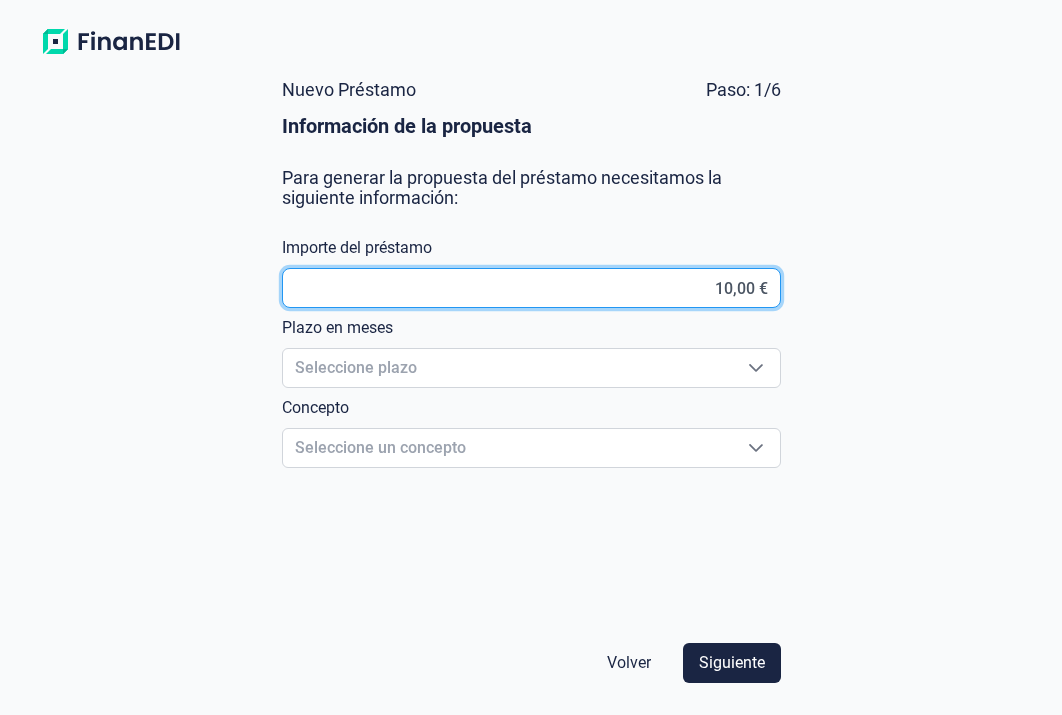 type on "1,00 €" 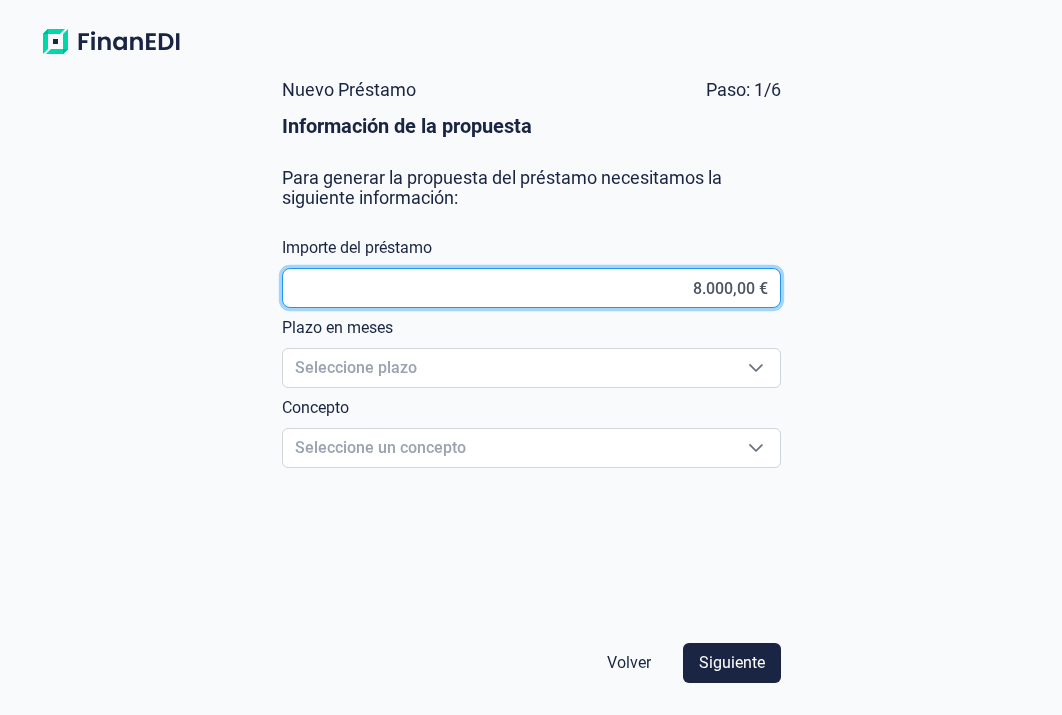 type on "80.000,00 €" 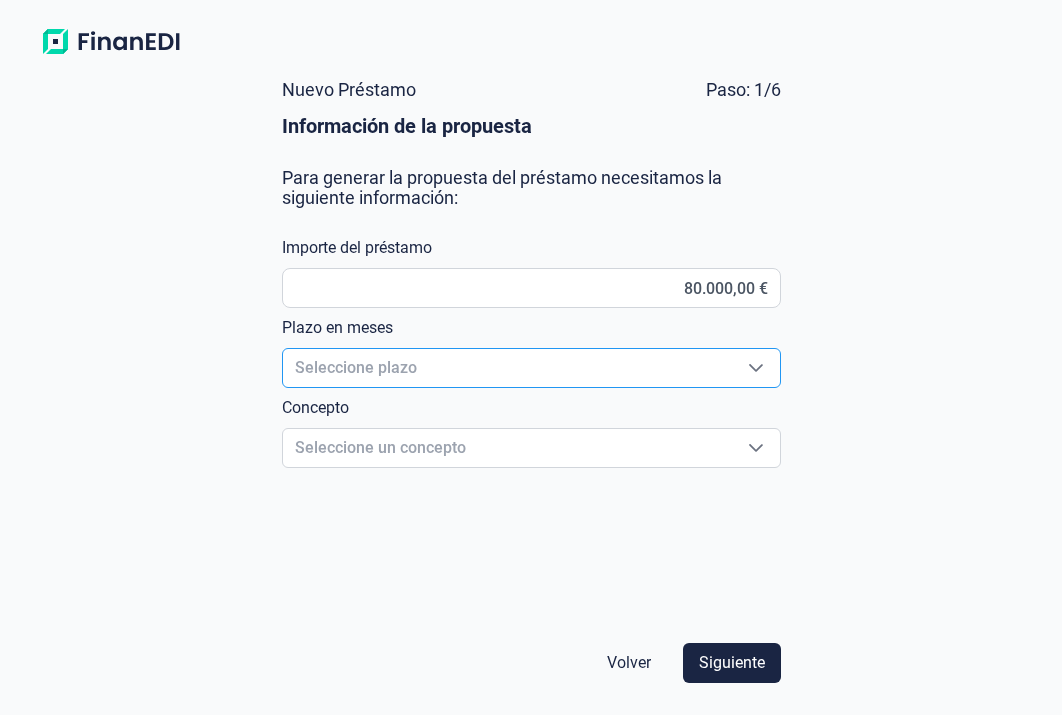 click on "Seleccione plazo" at bounding box center (507, 368) 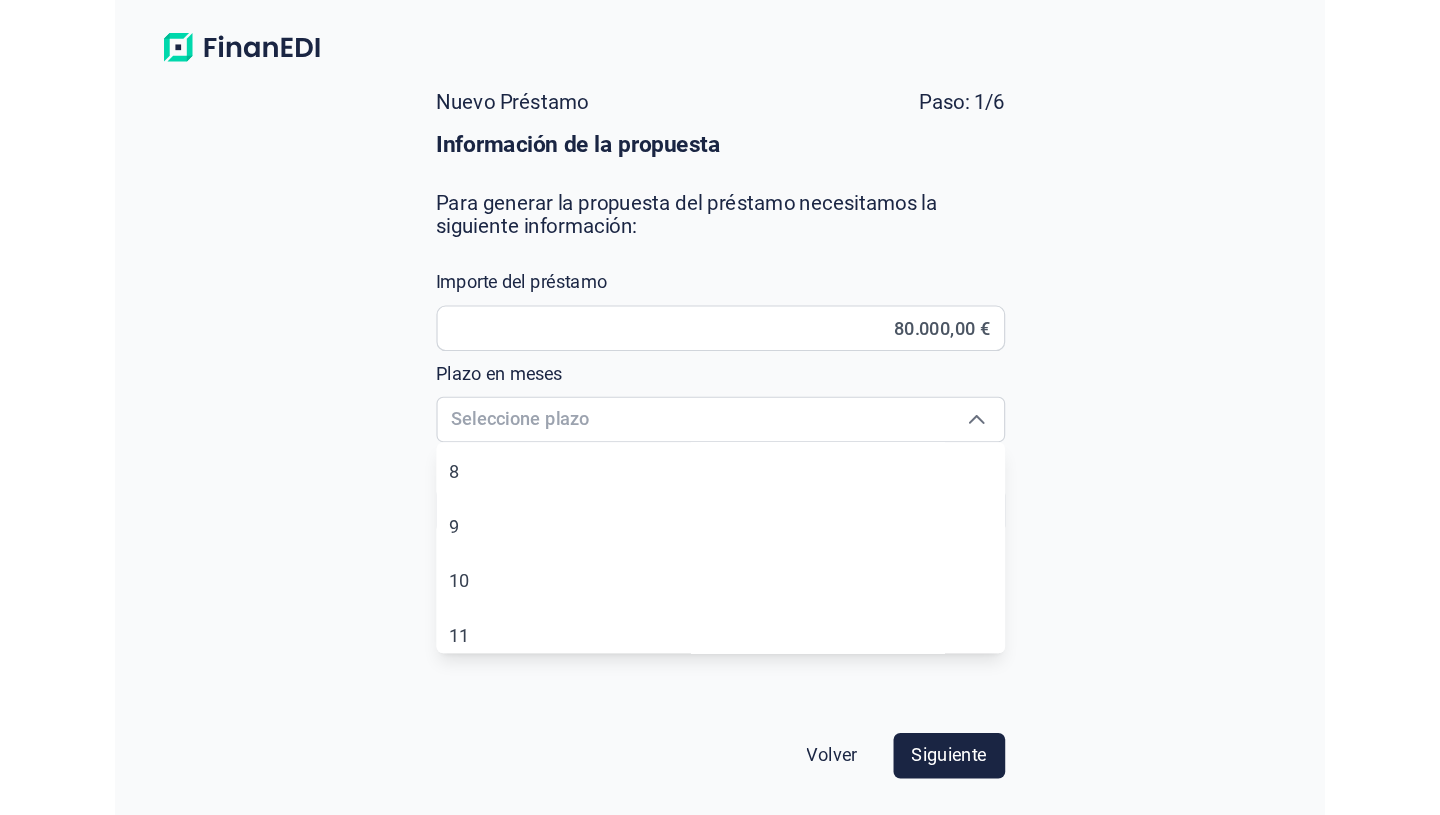 scroll, scrollTop: 391, scrollLeft: 0, axis: vertical 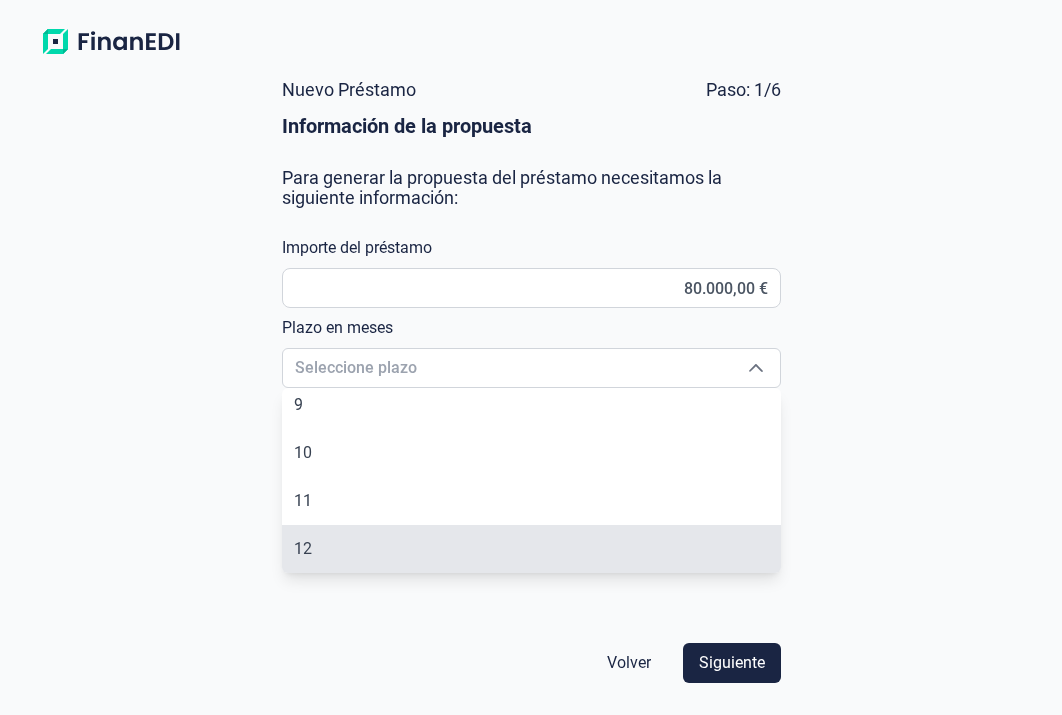 click on "12" at bounding box center [531, 549] 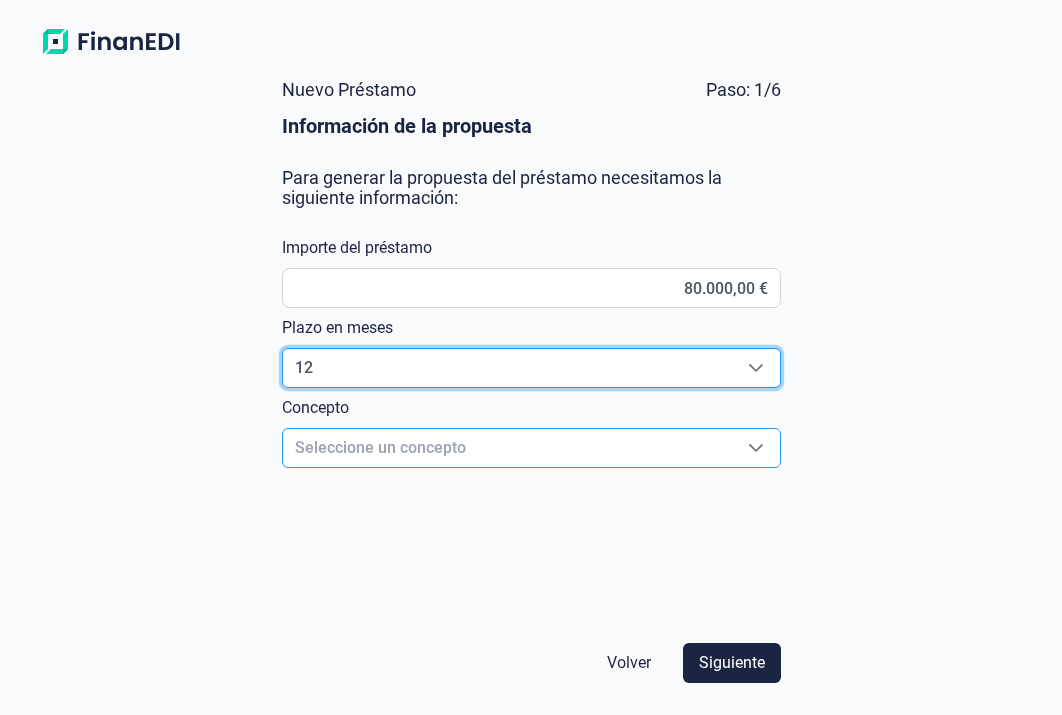 click on "Seleccione un concepto" at bounding box center [507, 448] 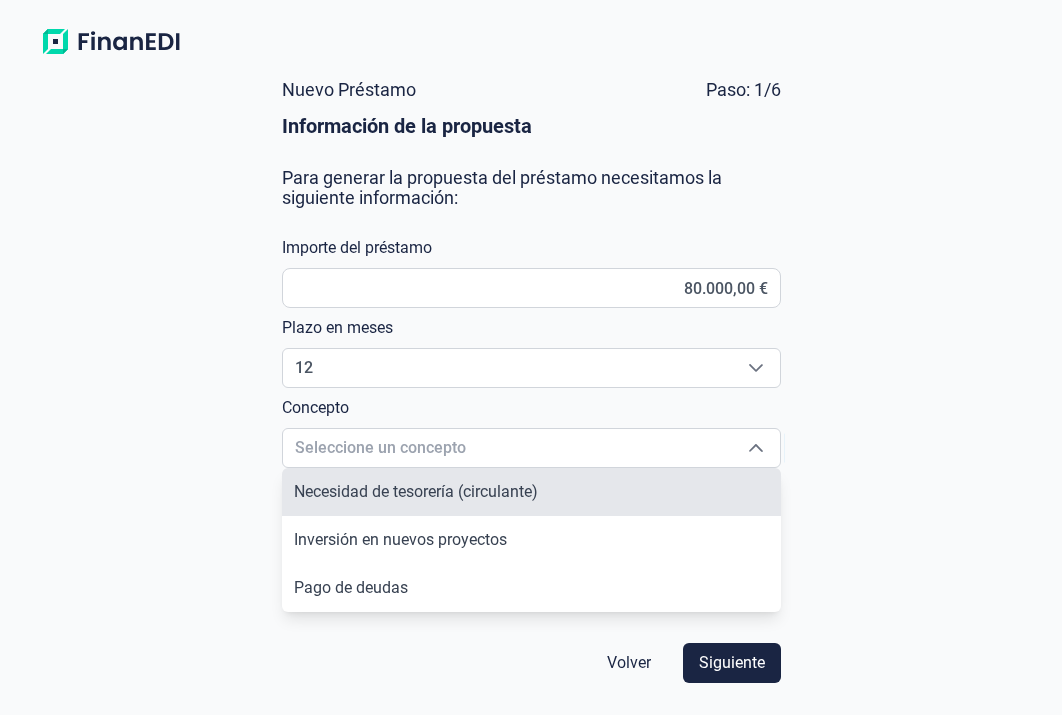 click on "Necesidad de tesorería (circulante)" at bounding box center [416, 491] 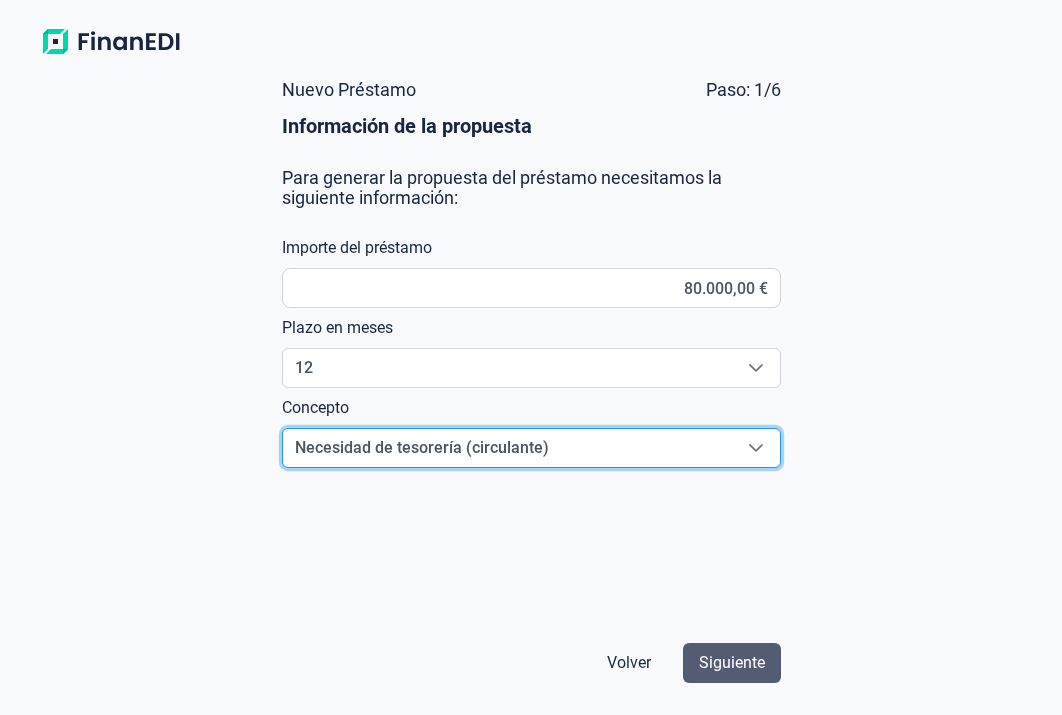 click on "Siguiente" at bounding box center [732, 663] 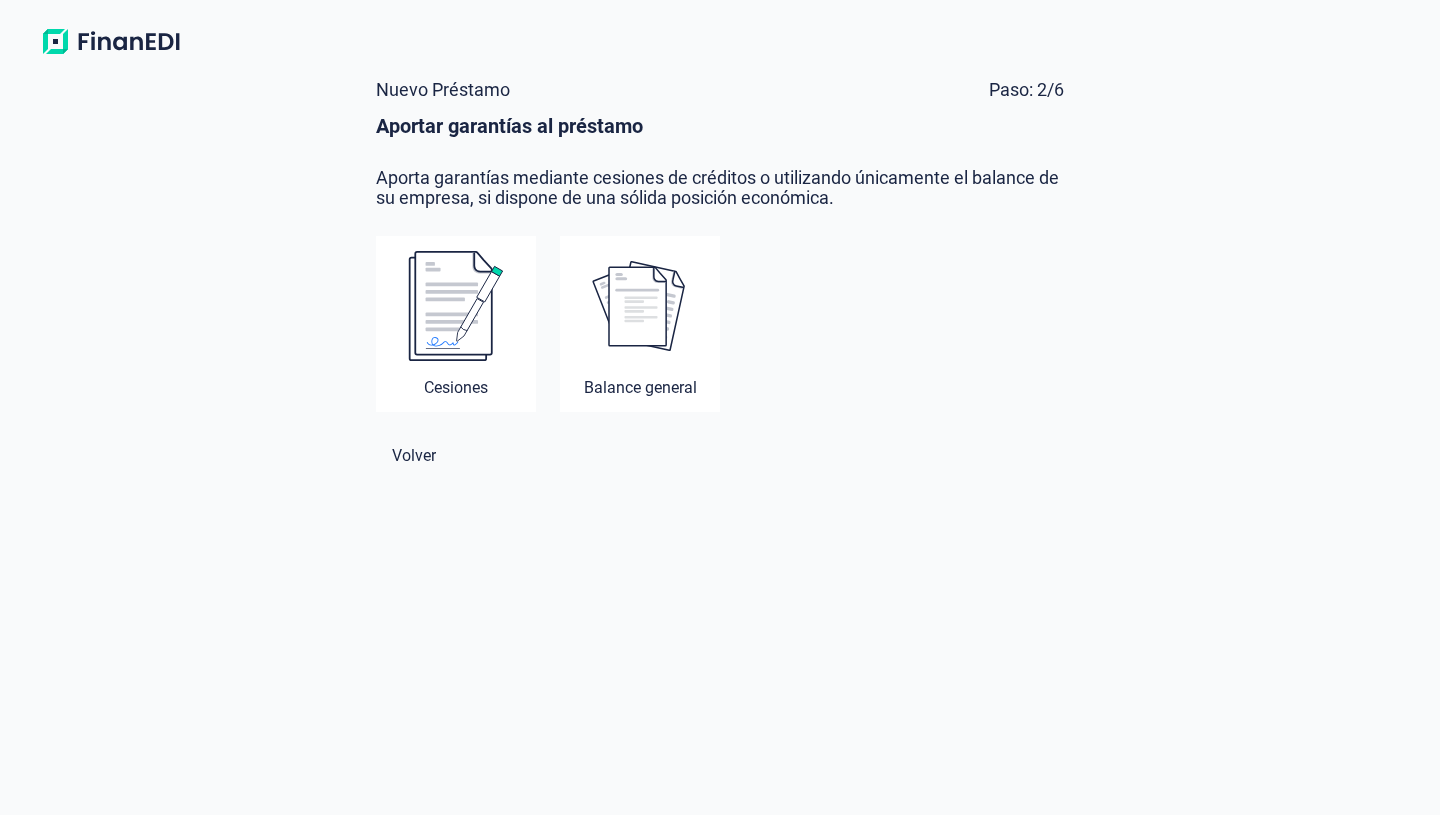 click on "Volver" at bounding box center [414, 456] 